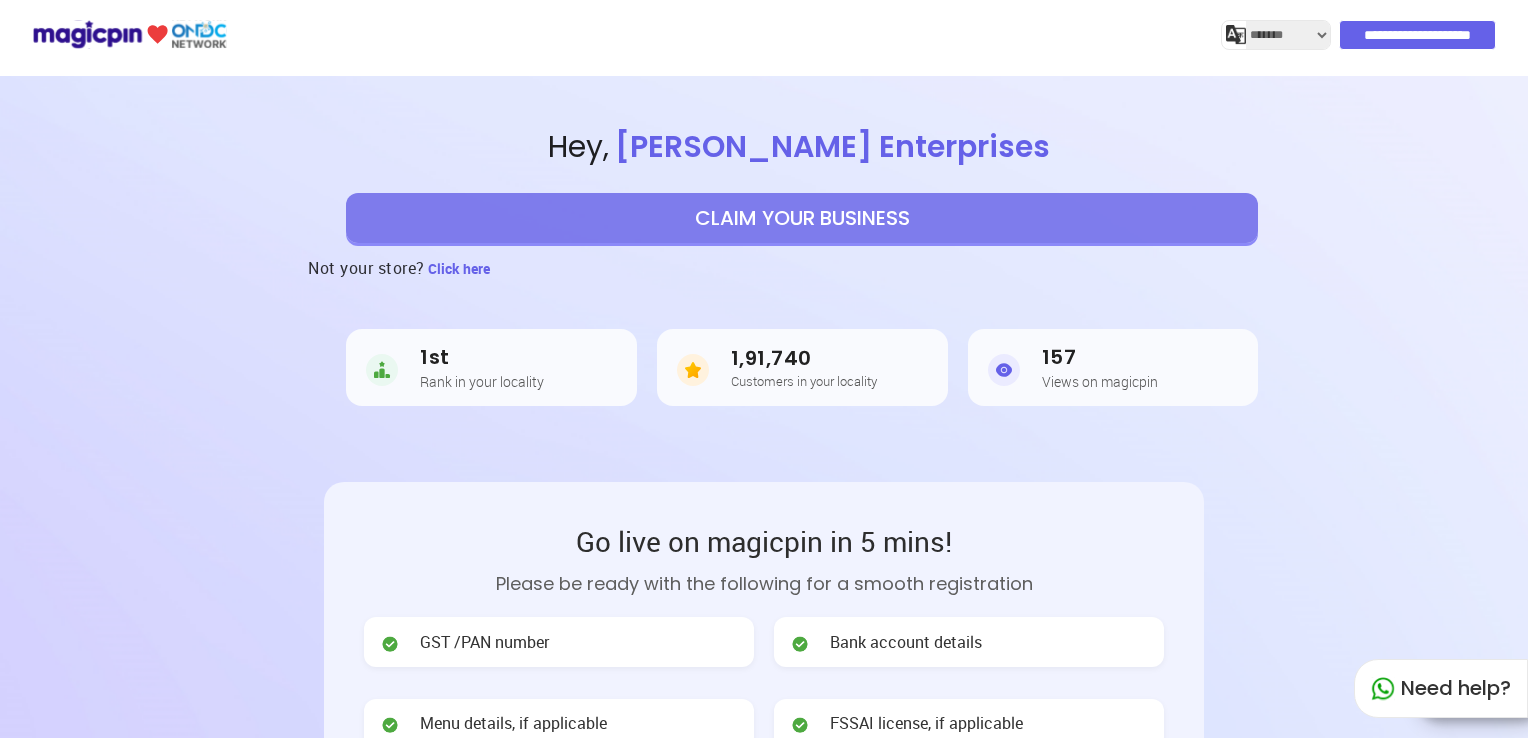 select on "*******" 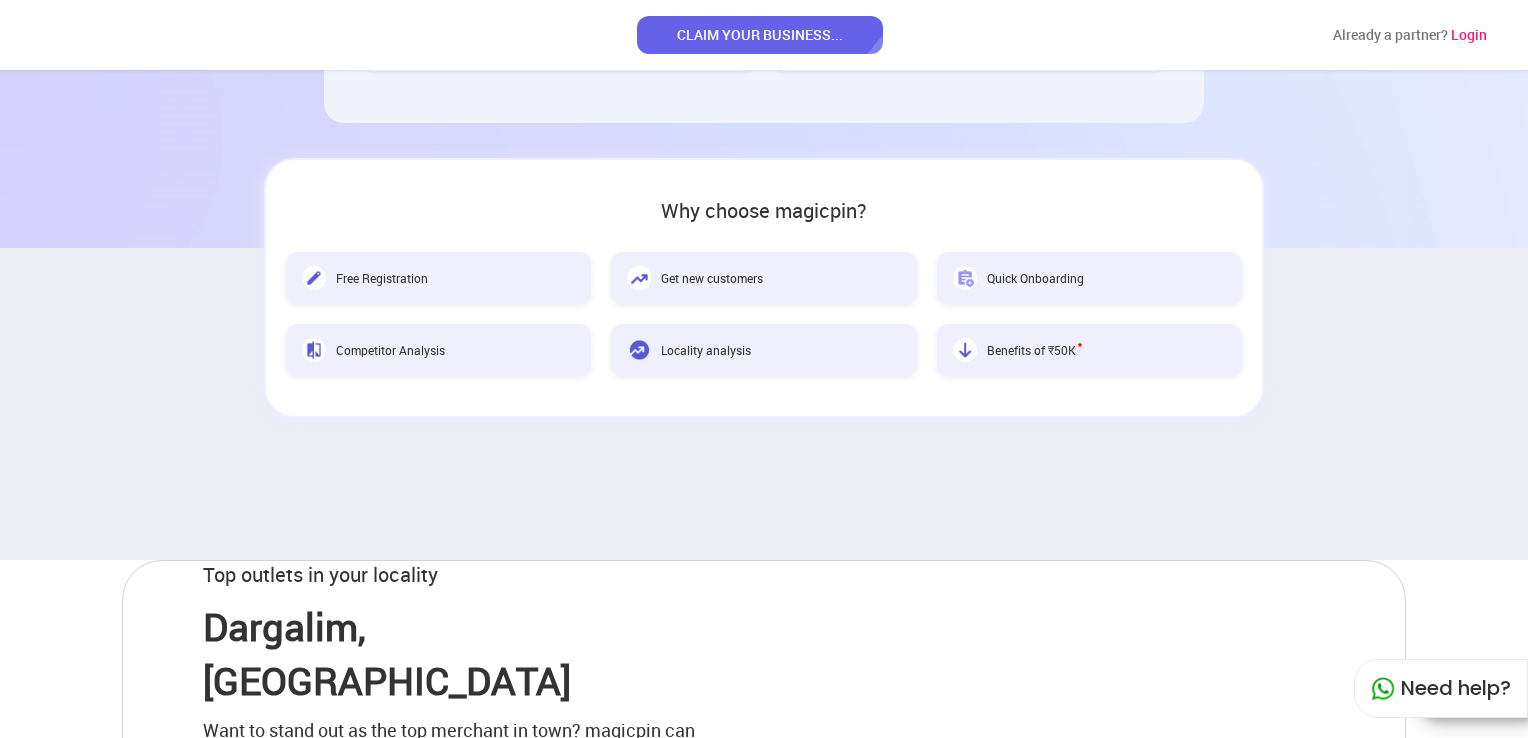 scroll, scrollTop: 687, scrollLeft: 0, axis: vertical 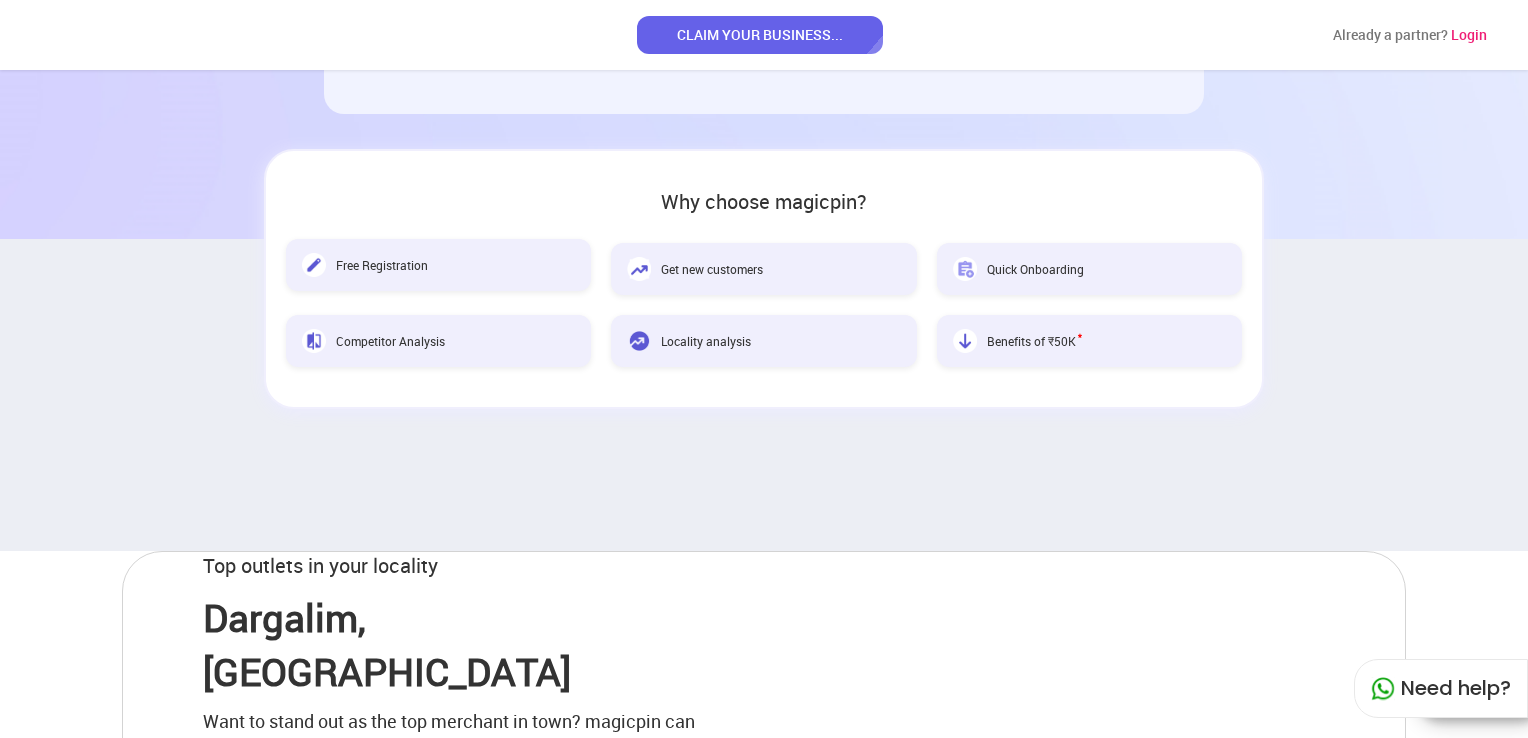 click on "Free Registration" at bounding box center (438, 265) 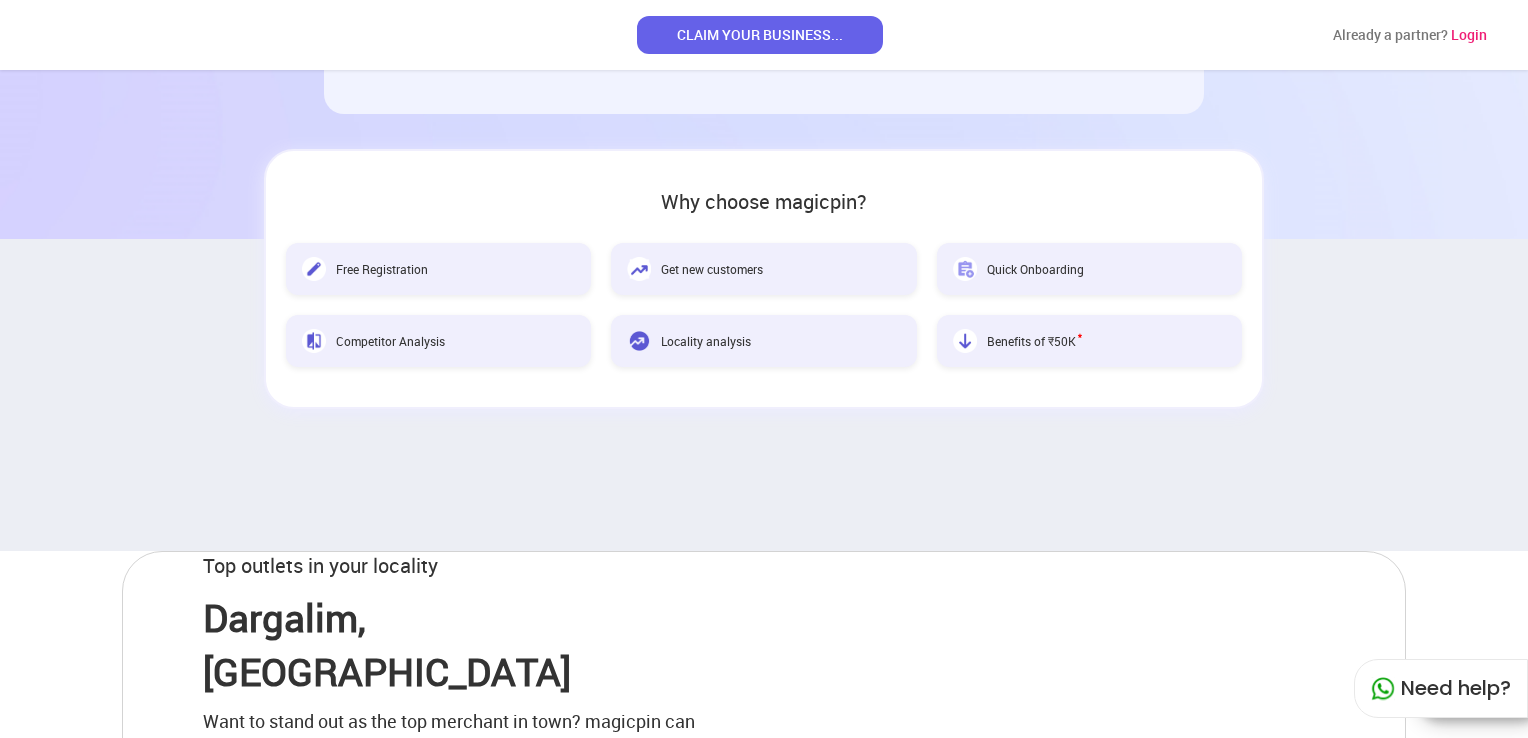 click on "CLAIM YOUR BUSINESS ..." at bounding box center [760, 35] 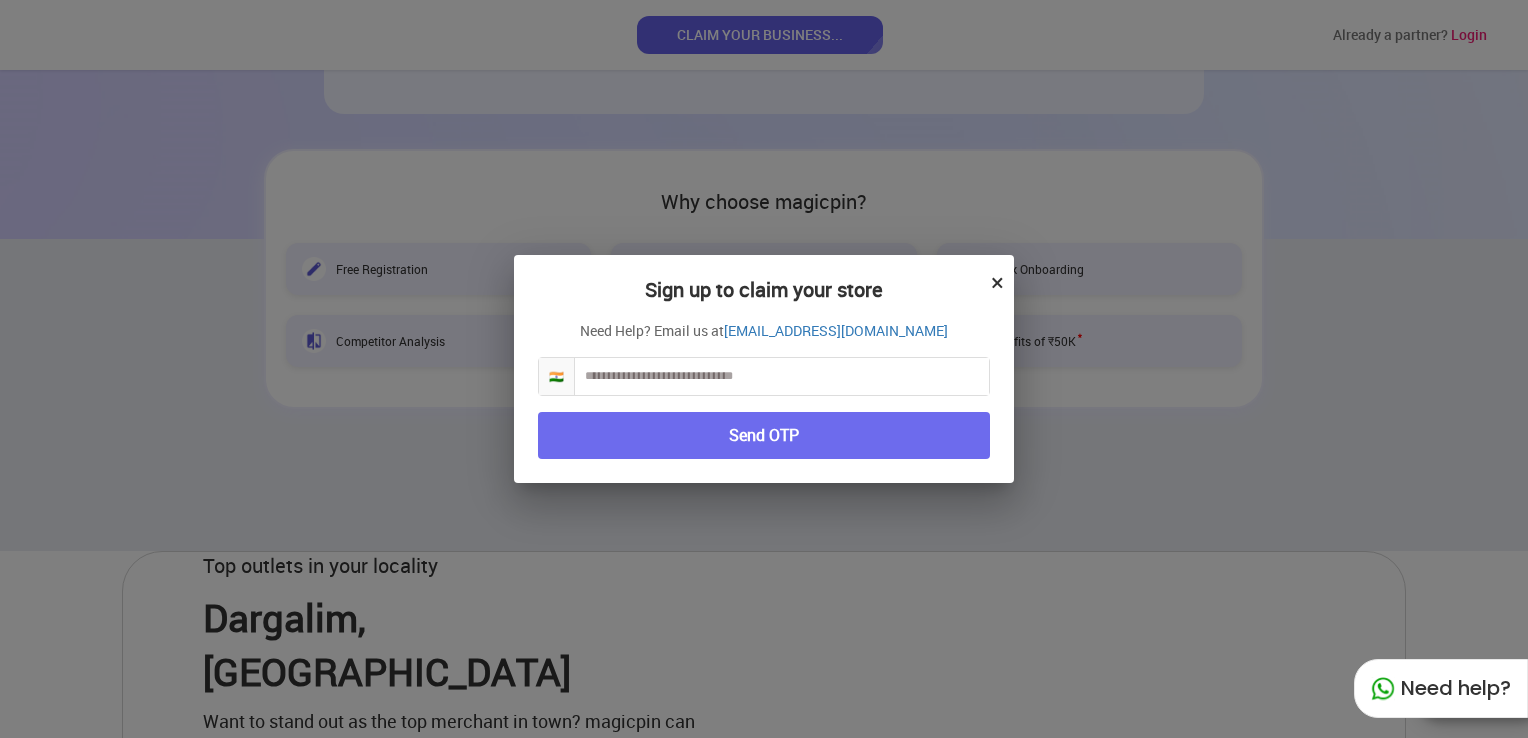 click at bounding box center [782, 376] 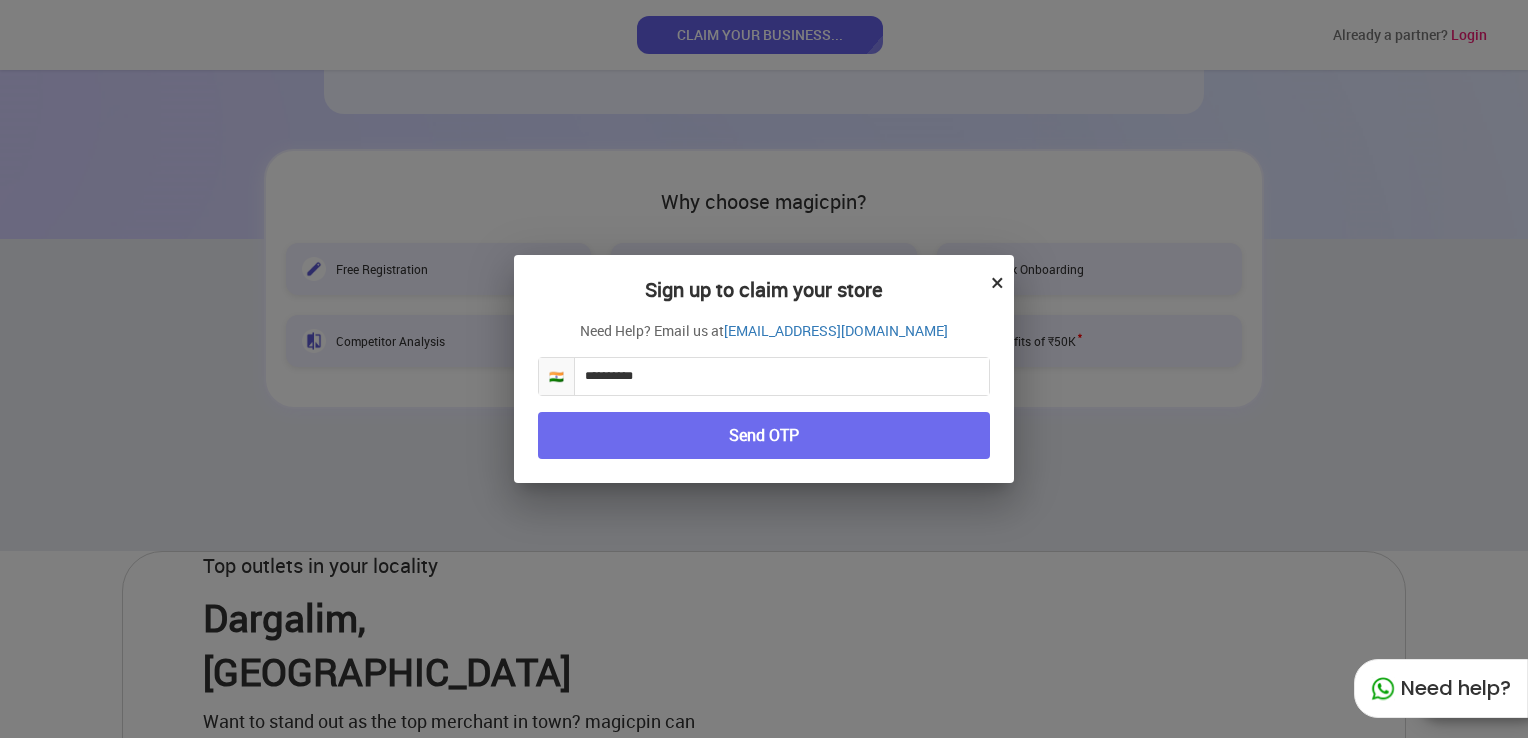 type on "**********" 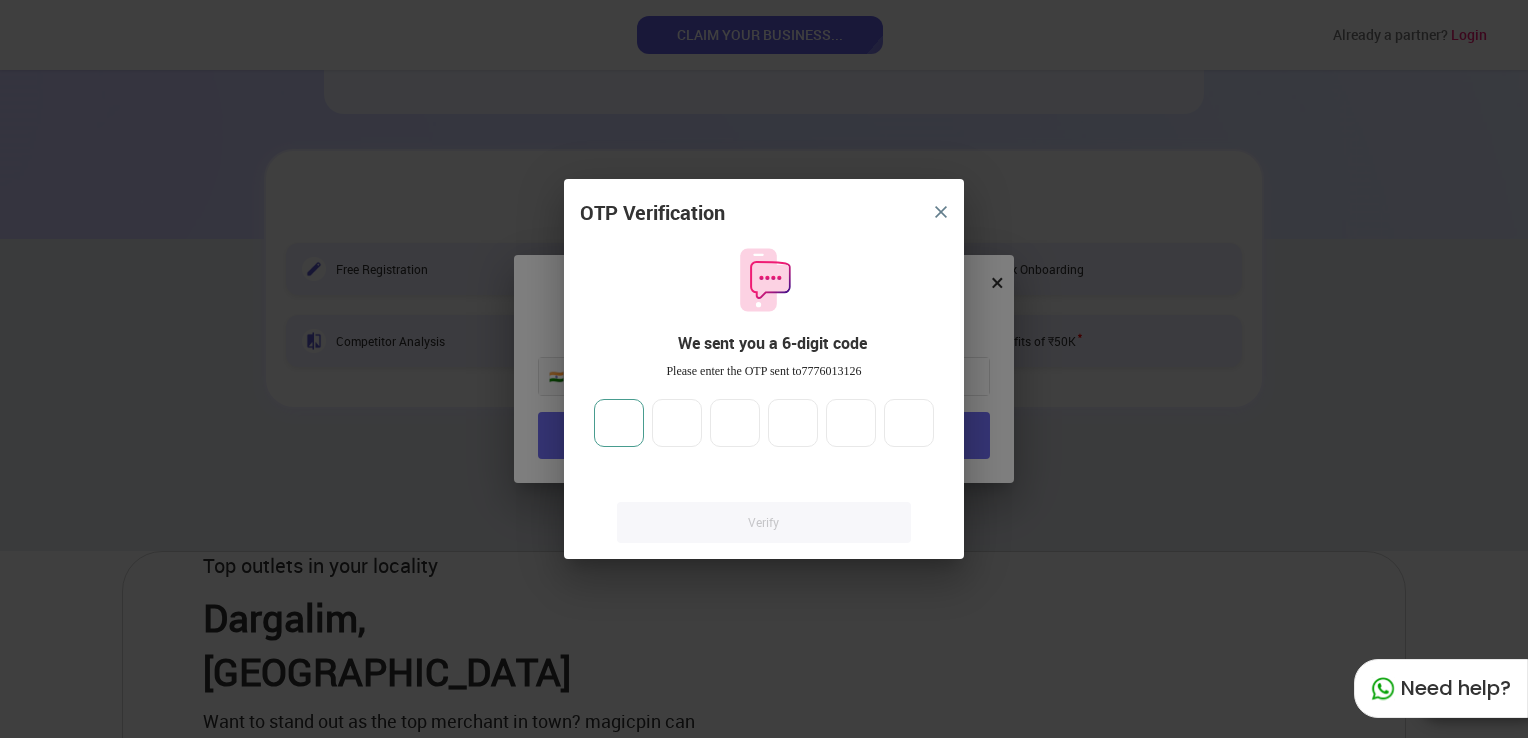 click at bounding box center (619, 423) 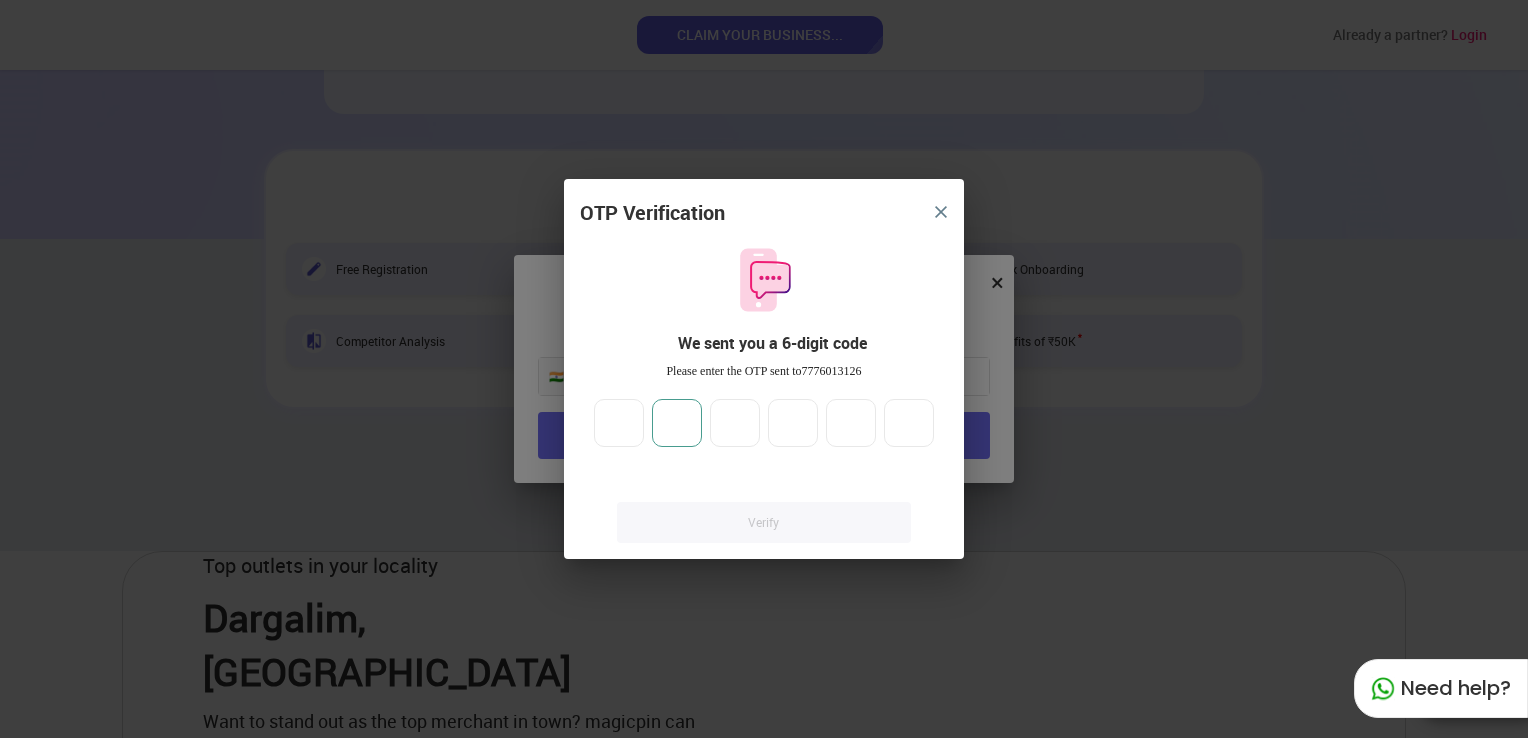 type on "*" 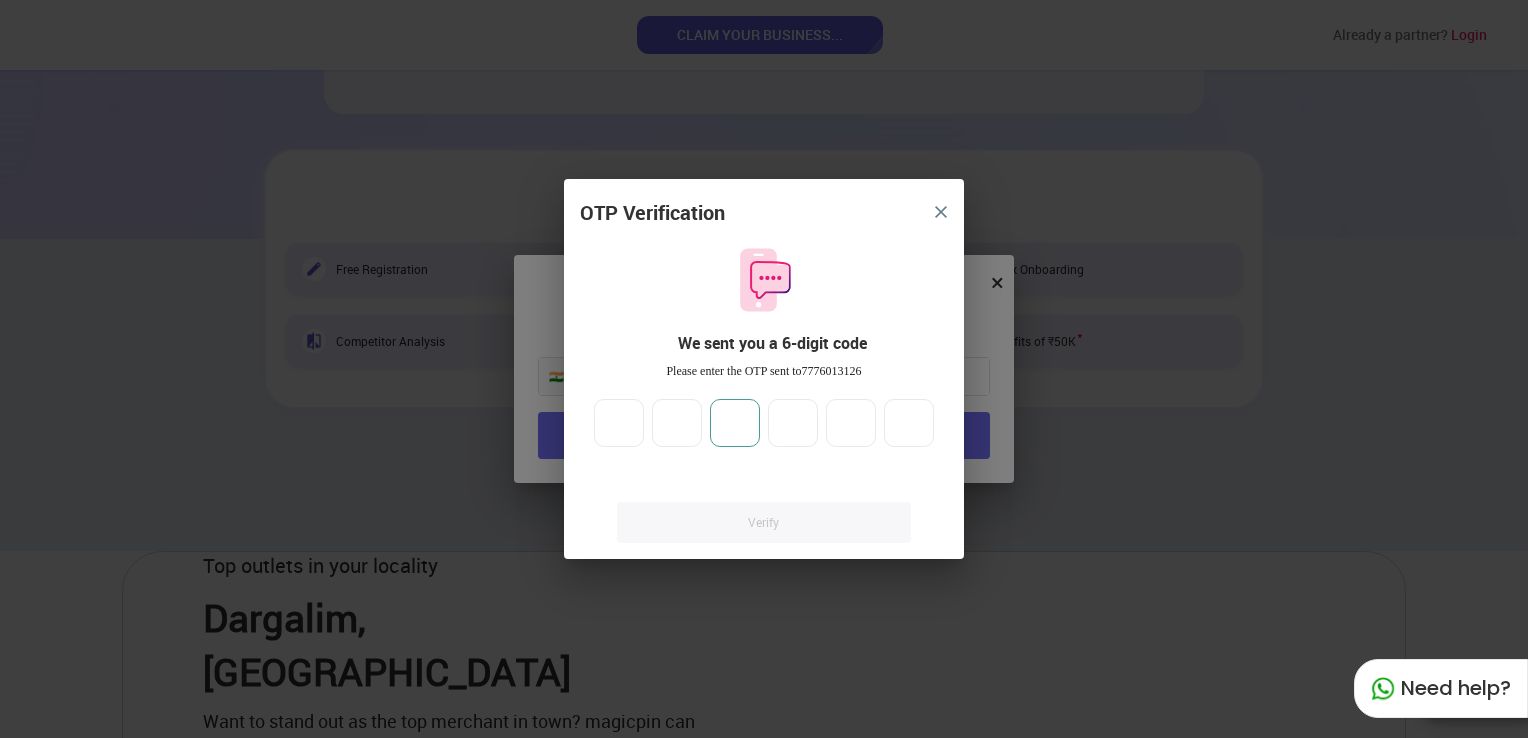 type on "*" 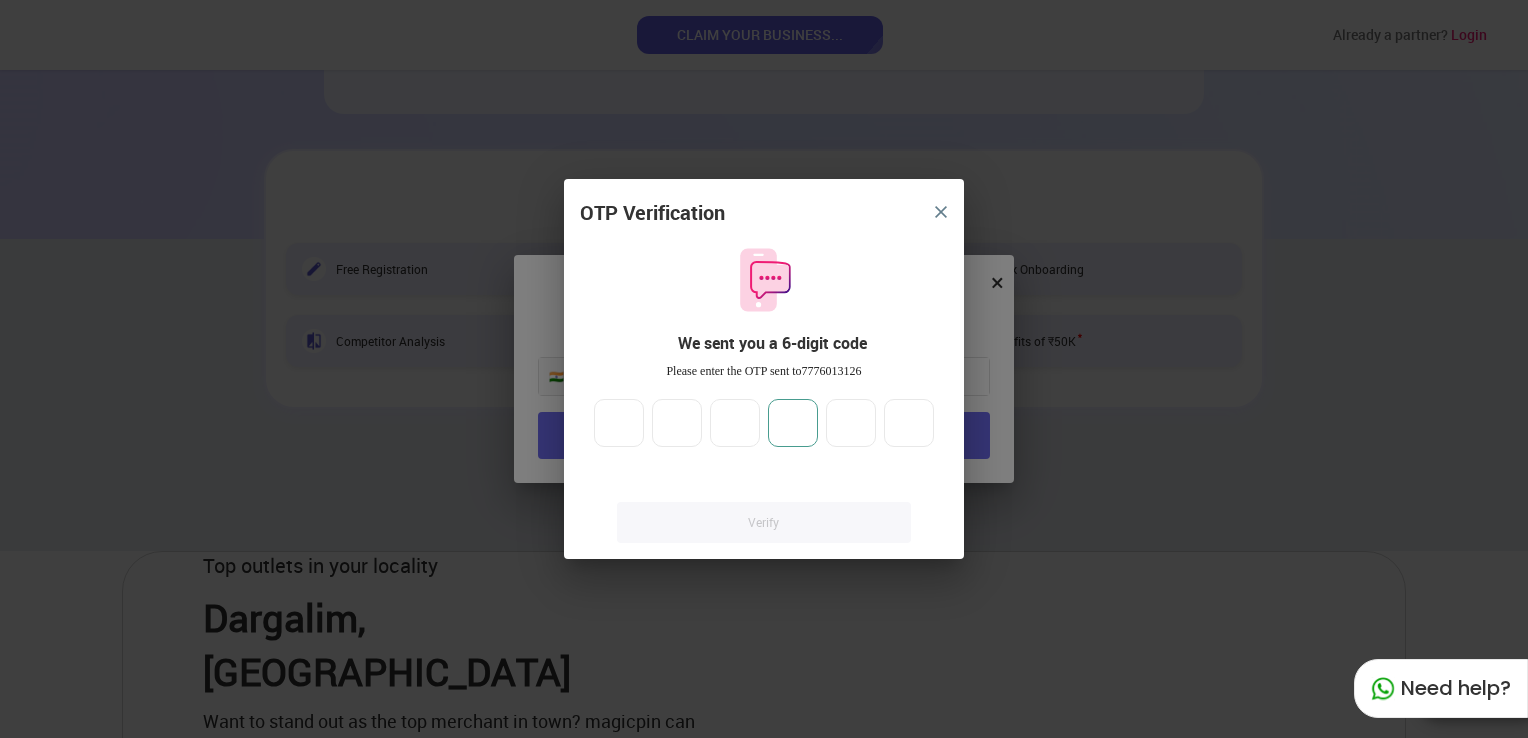 type on "*" 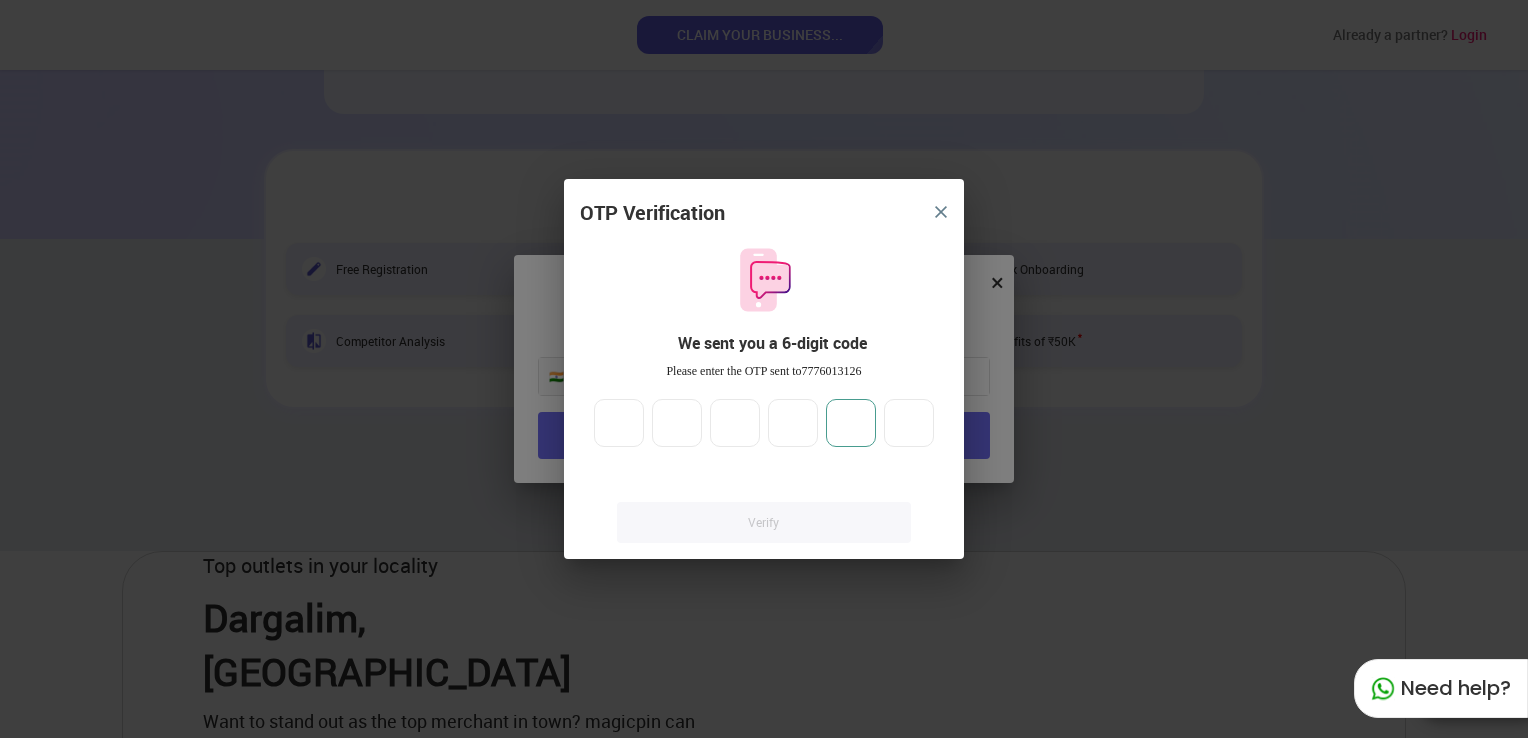 type on "*" 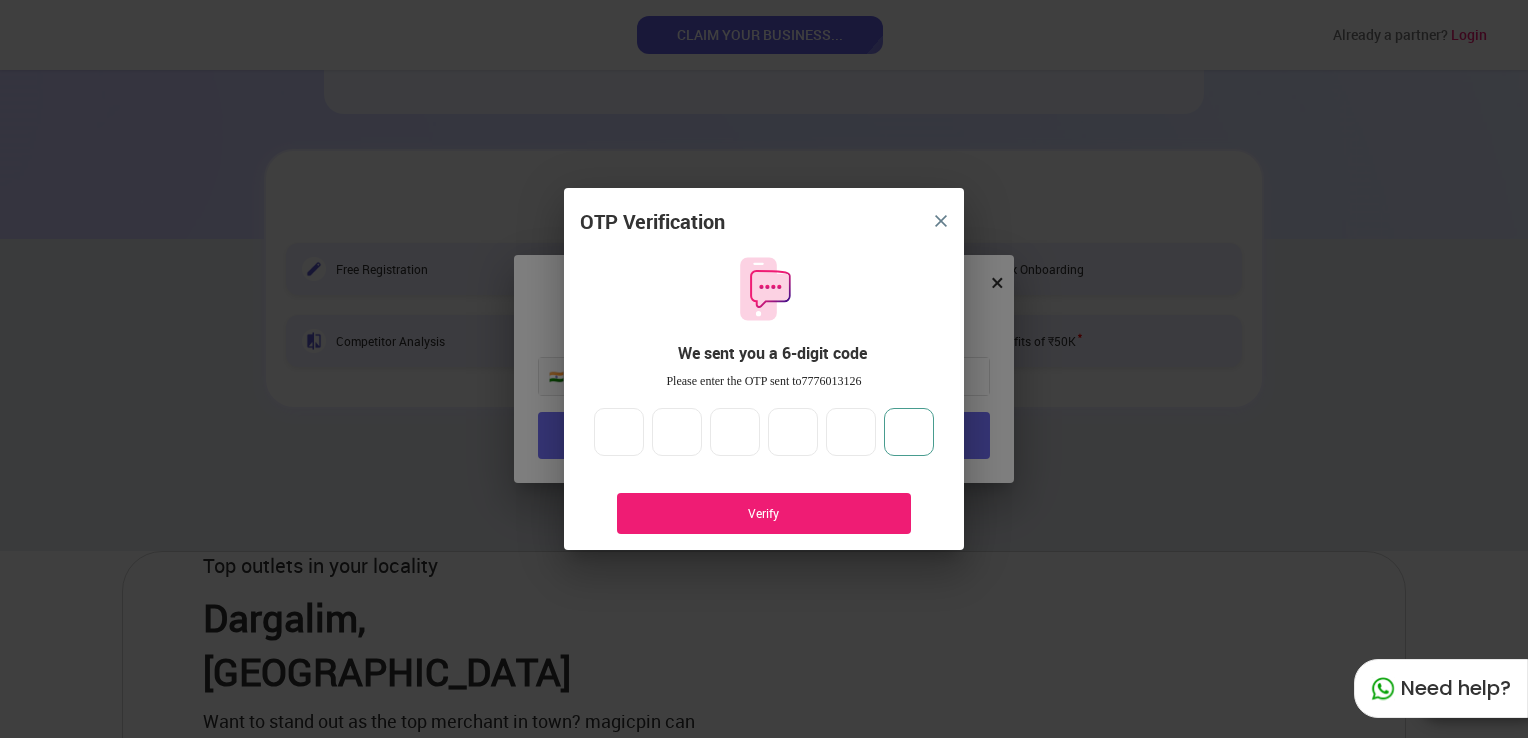 type on "*" 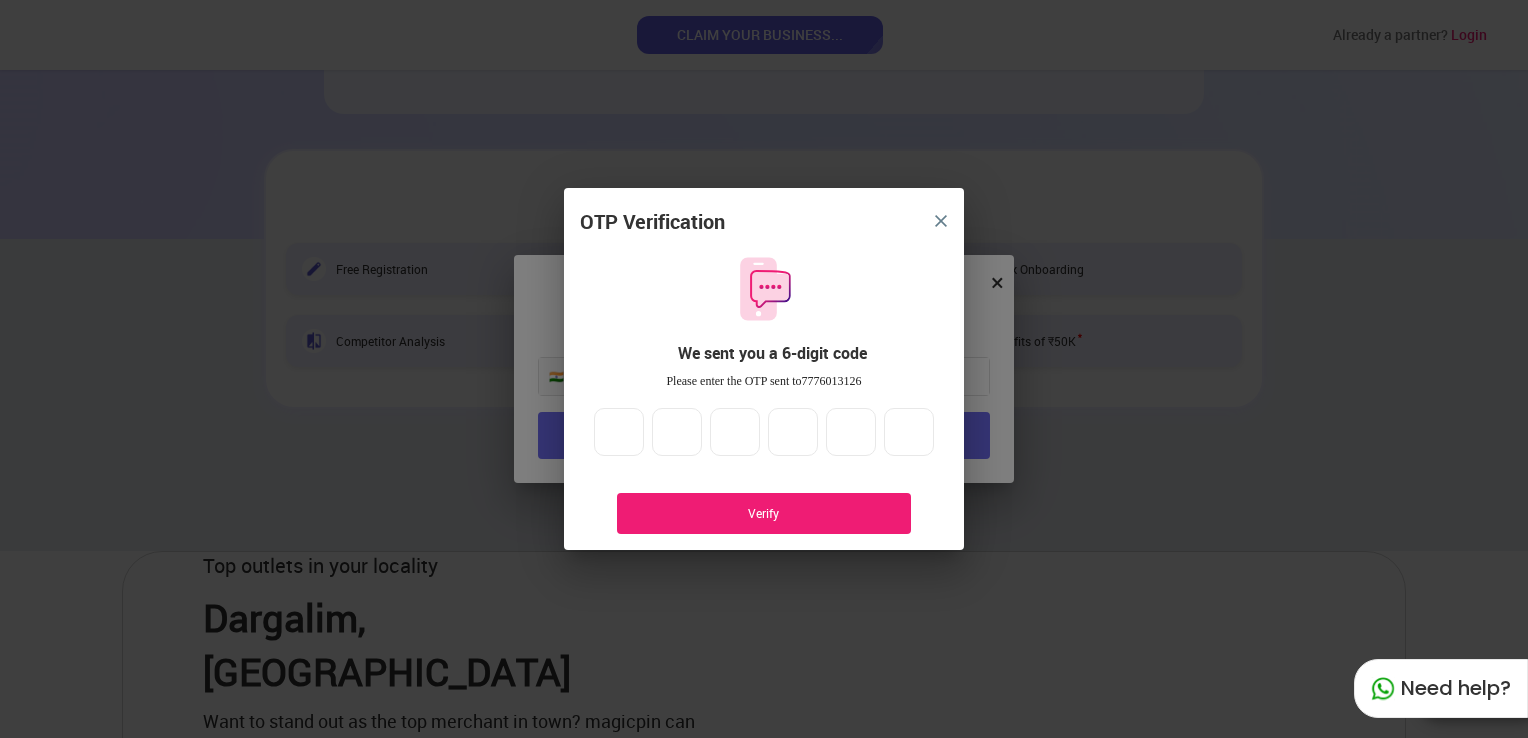click on "Verify" at bounding box center [764, 513] 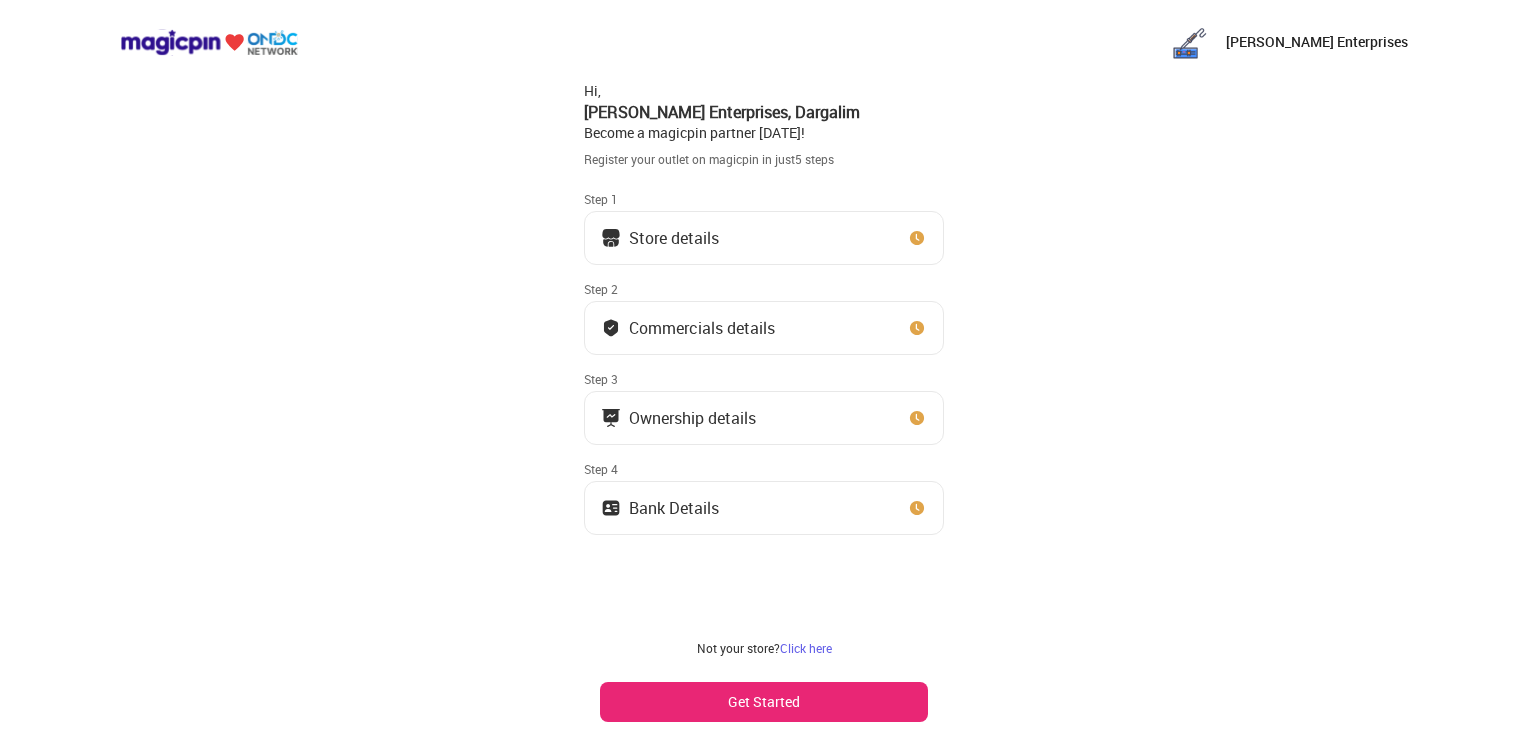 scroll, scrollTop: 0, scrollLeft: 0, axis: both 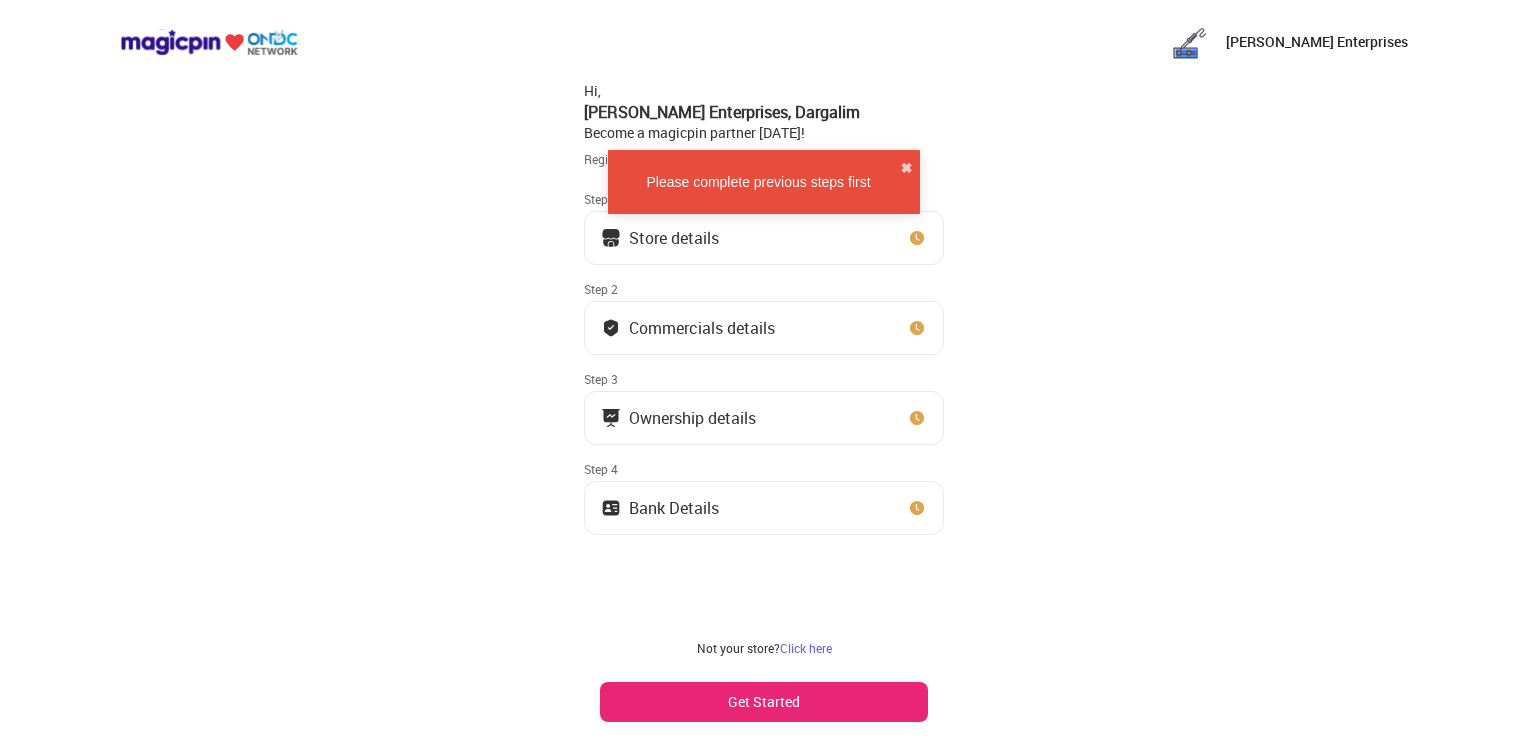 click on "Get Started" at bounding box center (764, 702) 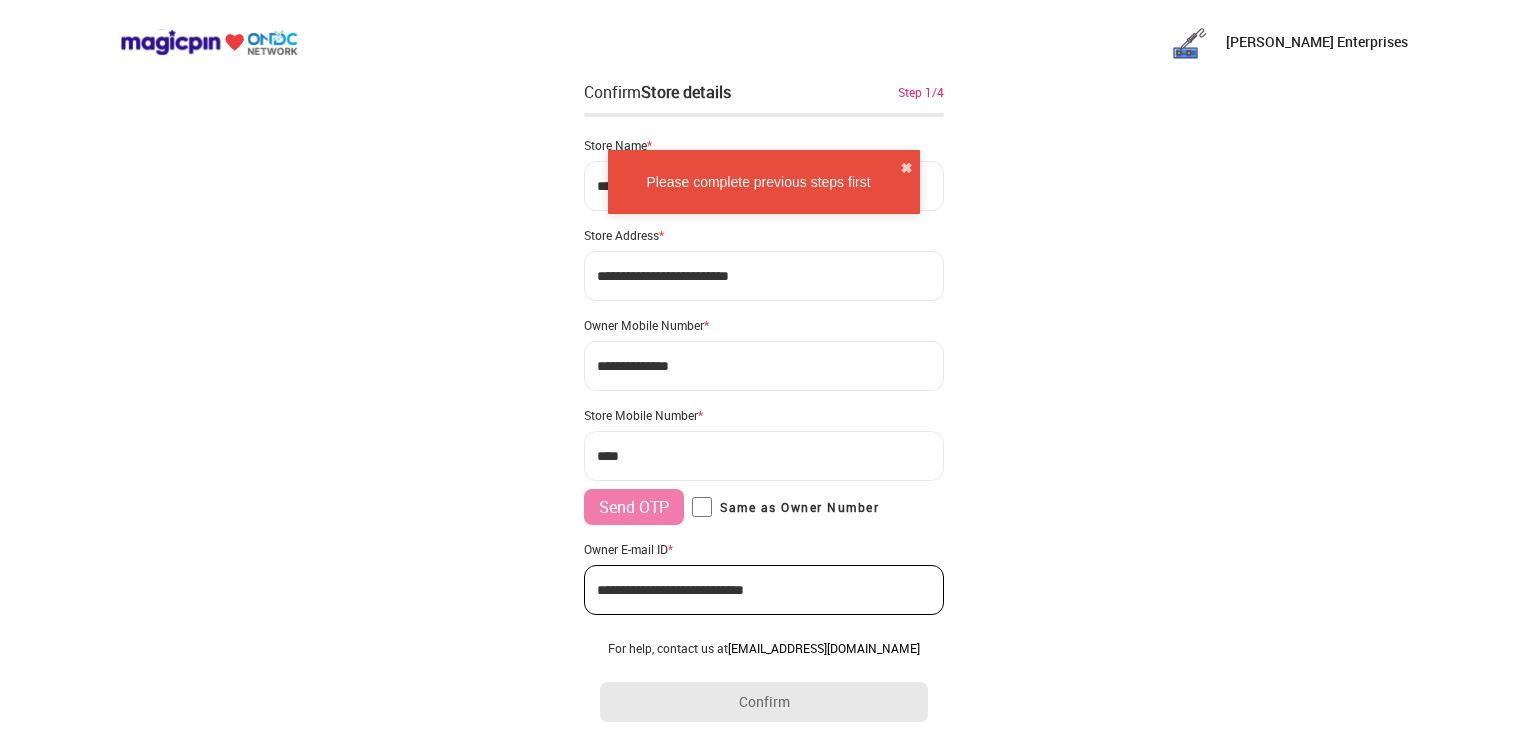 type on "**********" 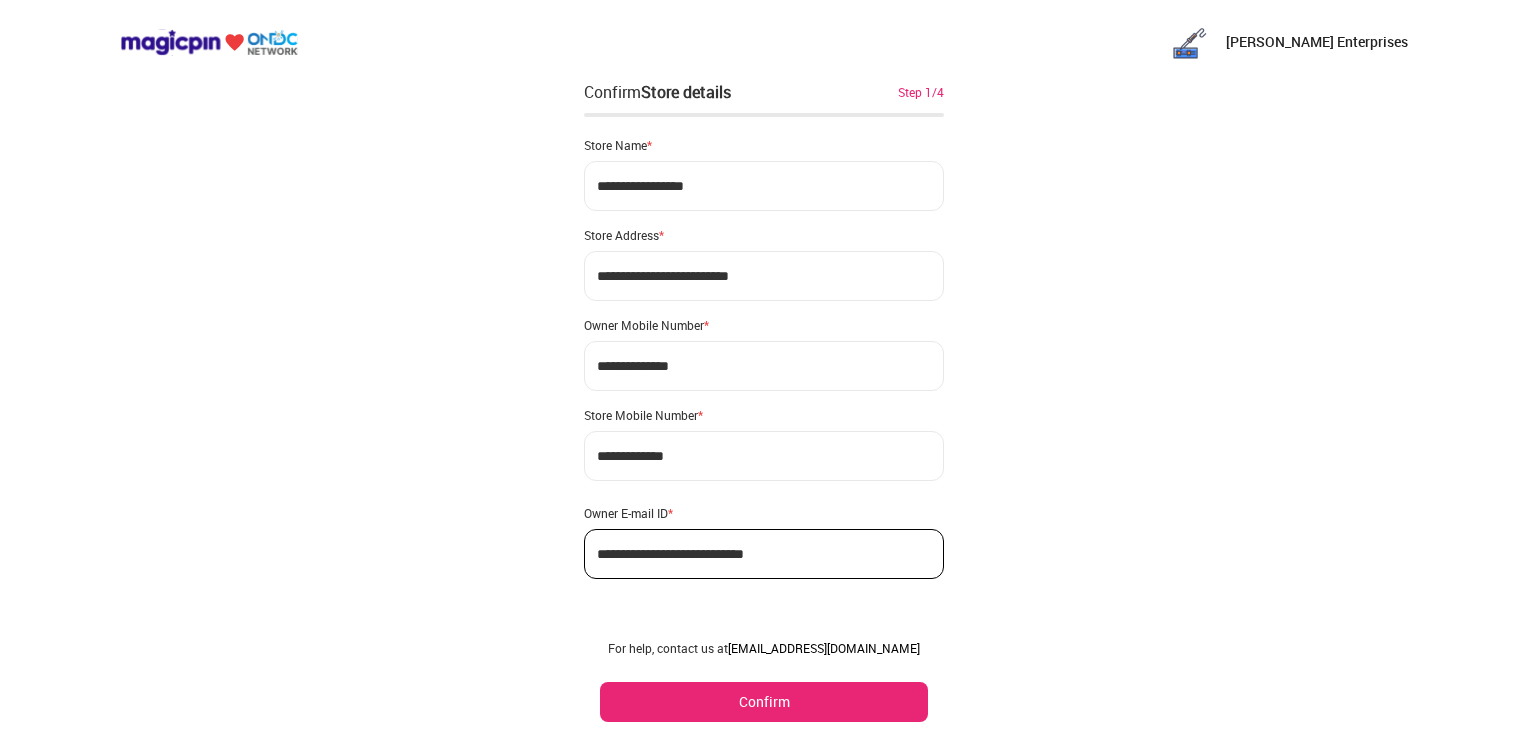 click on "Confirm" at bounding box center (764, 702) 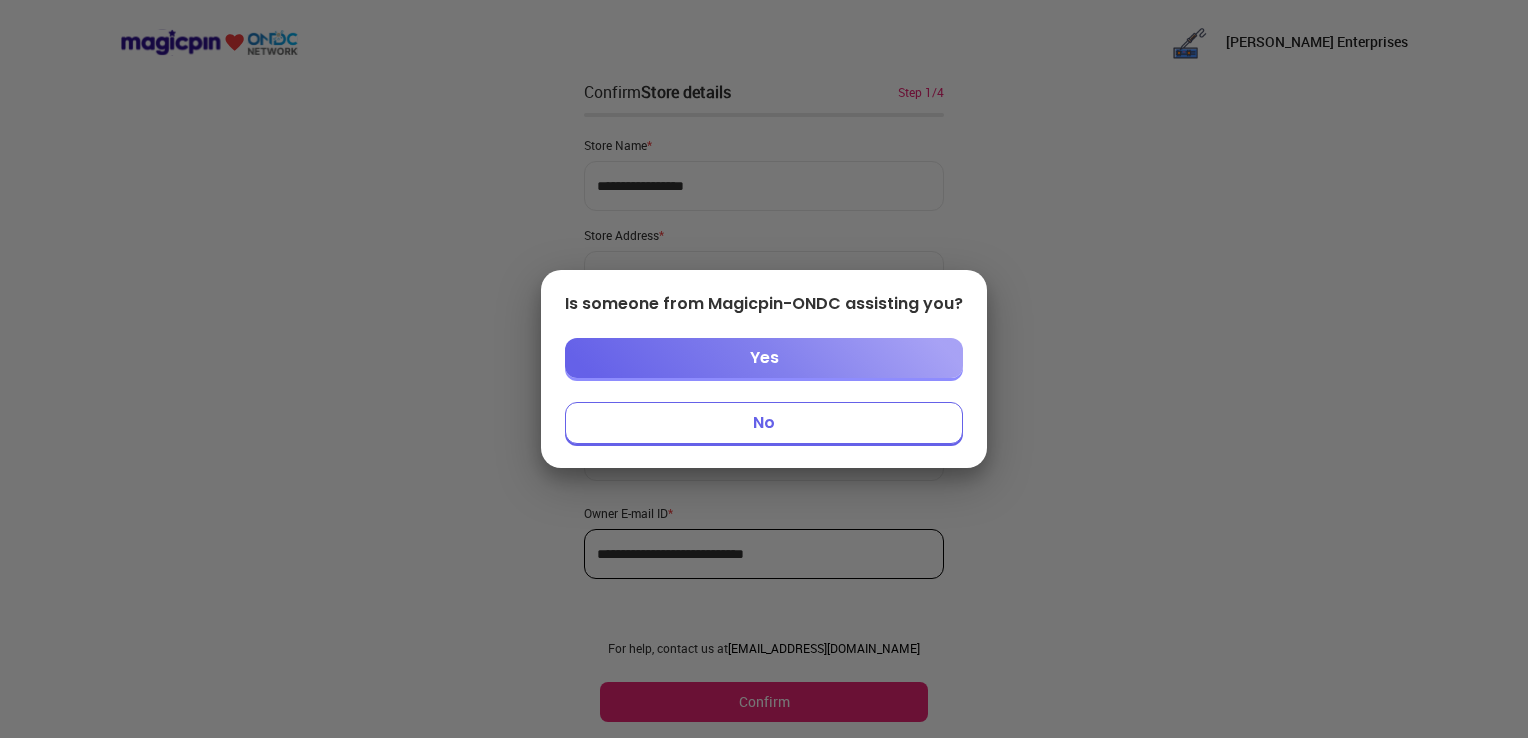 click on "No" at bounding box center (764, 423) 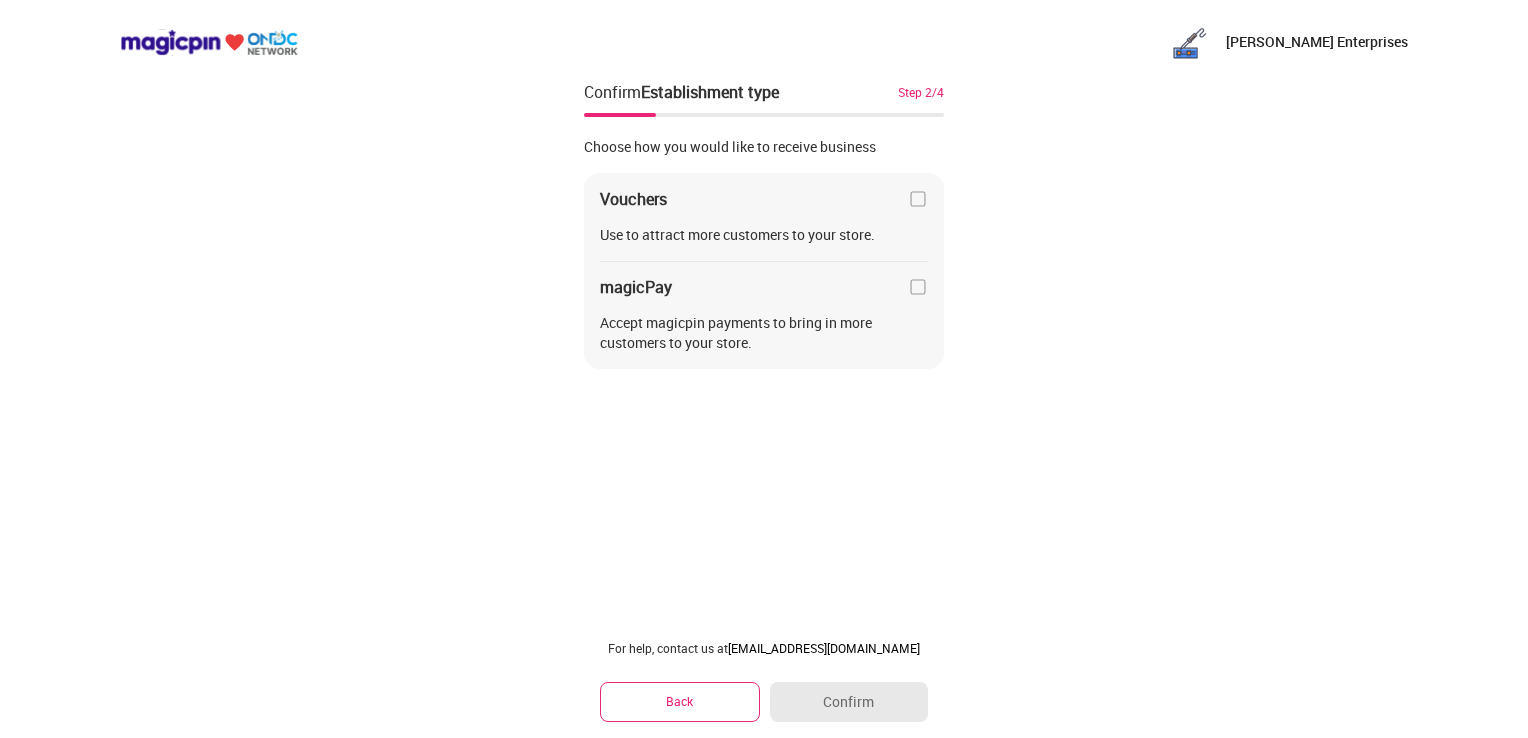click at bounding box center (918, 199) 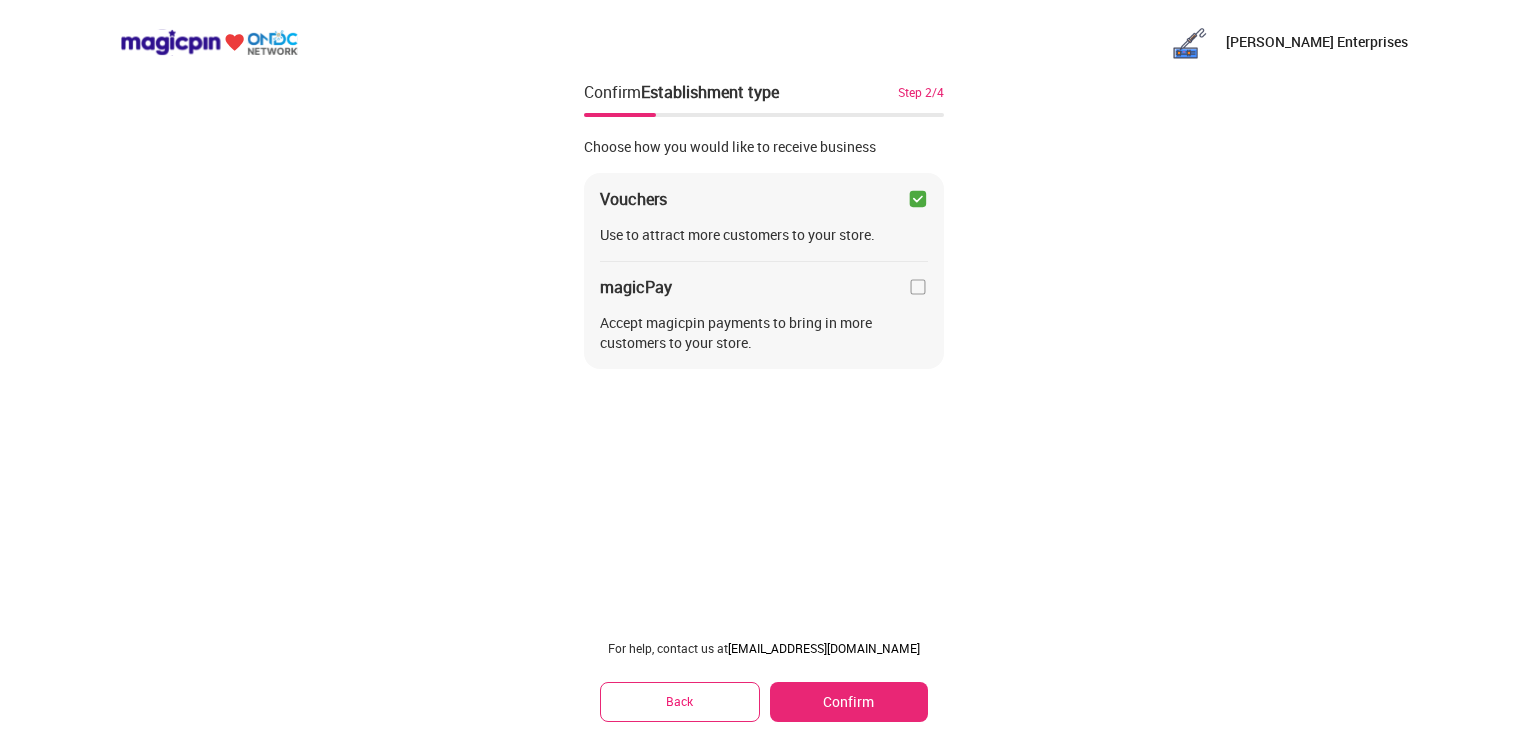 click at bounding box center [918, 287] 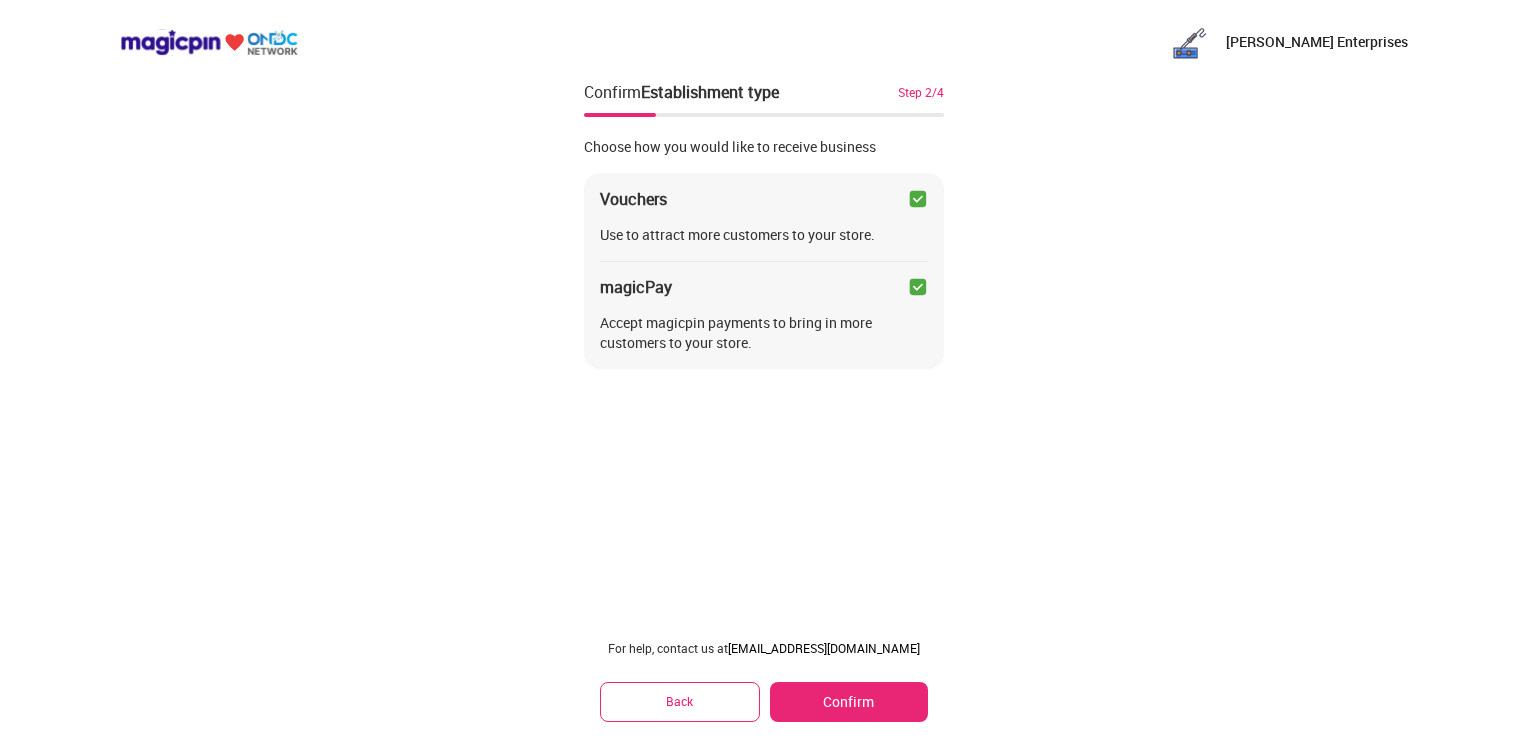 click on "Confirm" at bounding box center (849, 702) 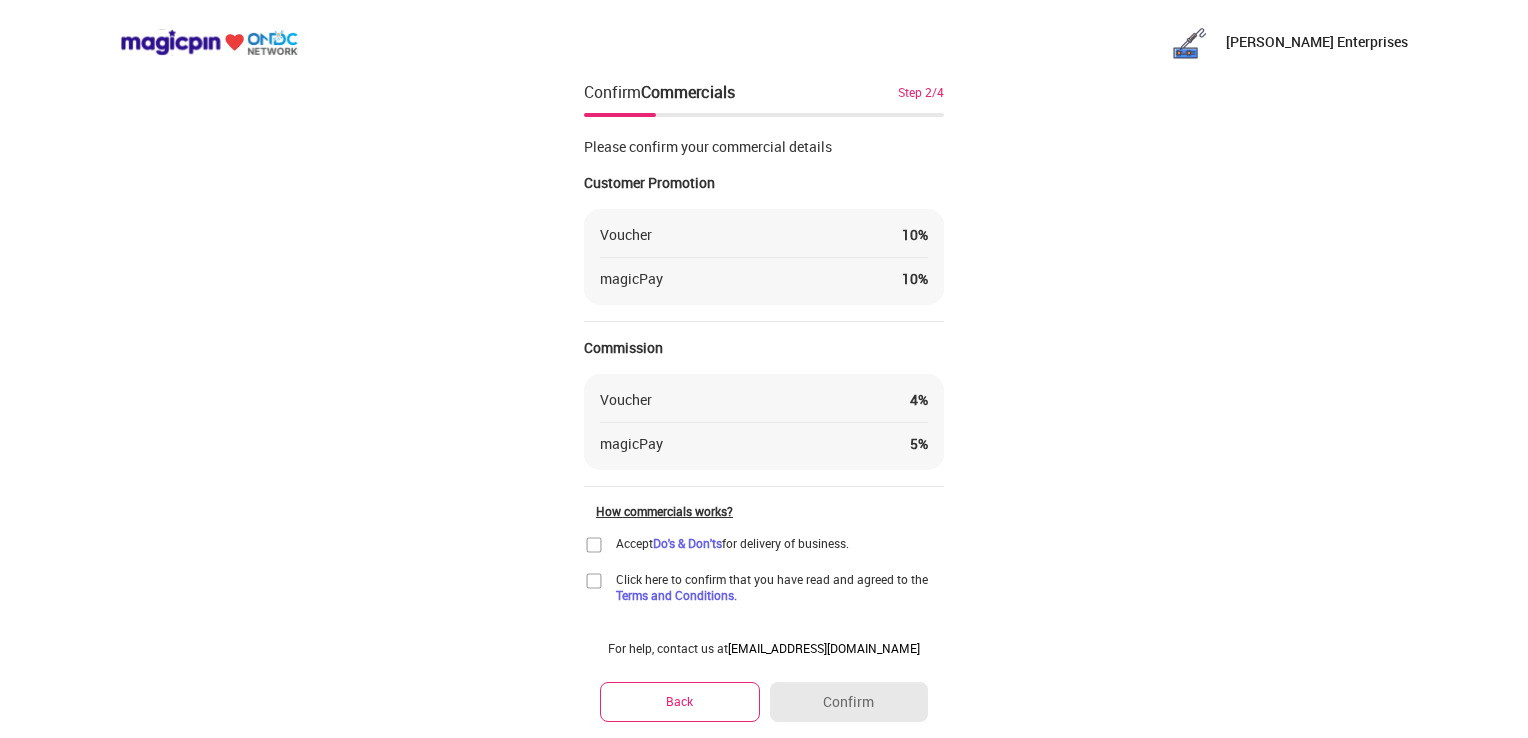 click at bounding box center [594, 545] 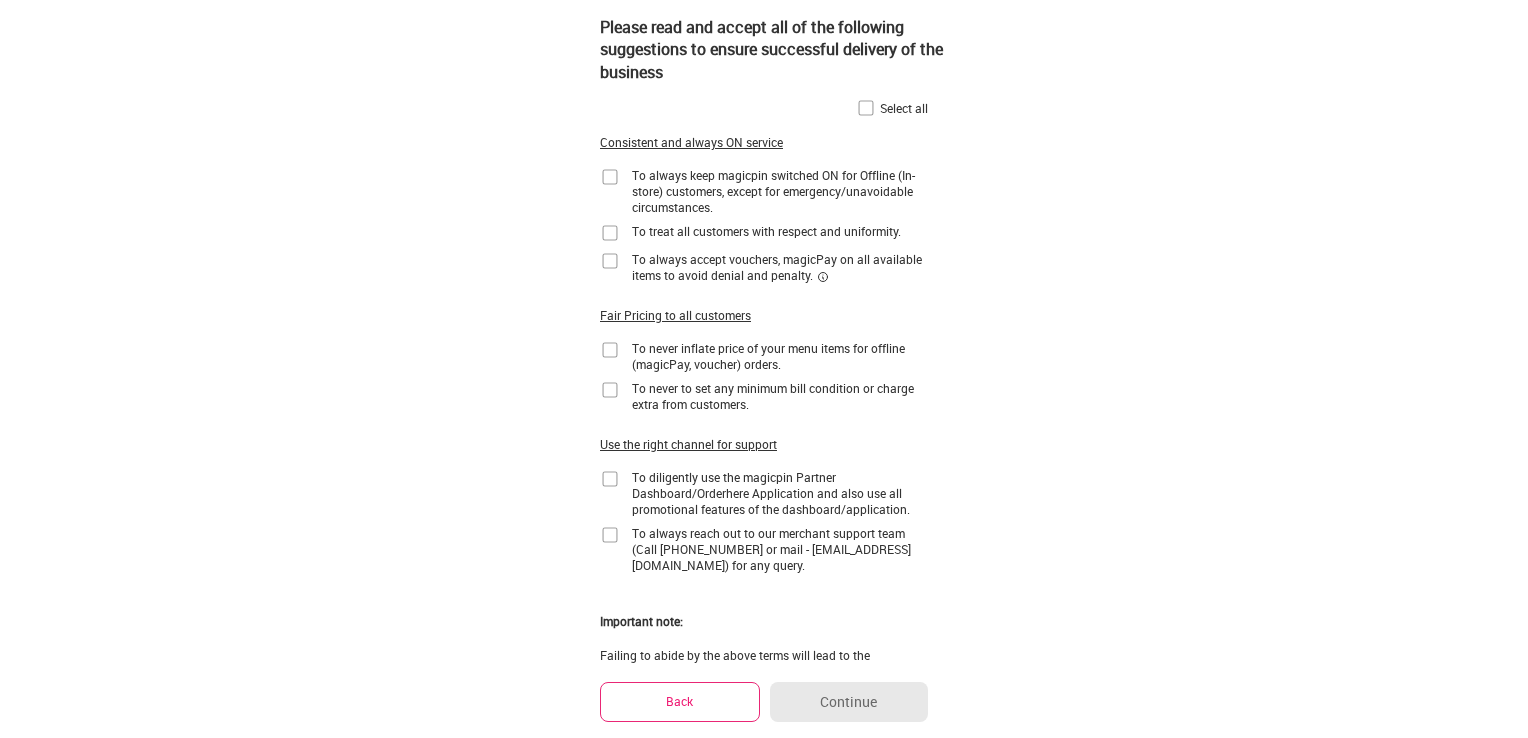 click at bounding box center [866, 108] 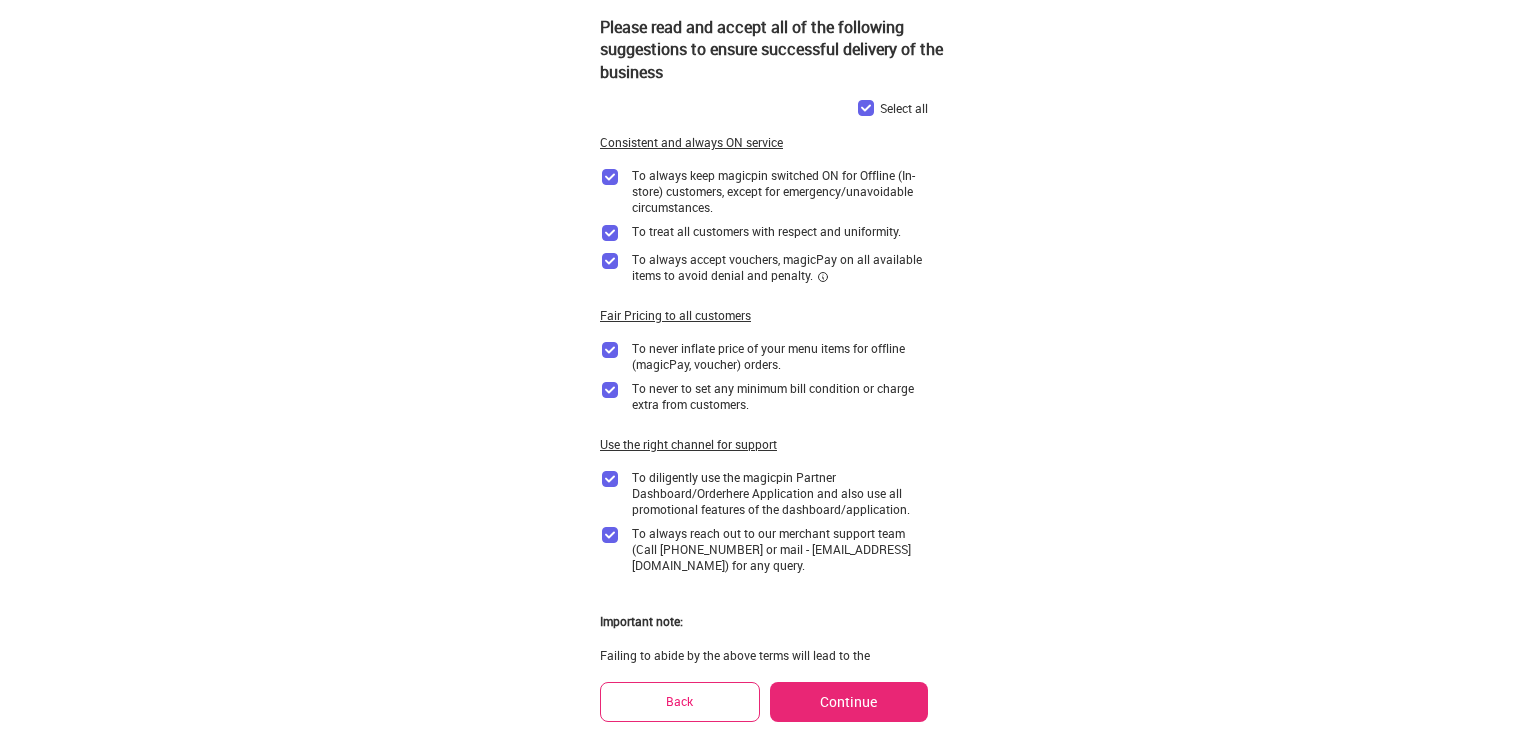 click on "Continue" at bounding box center [849, 702] 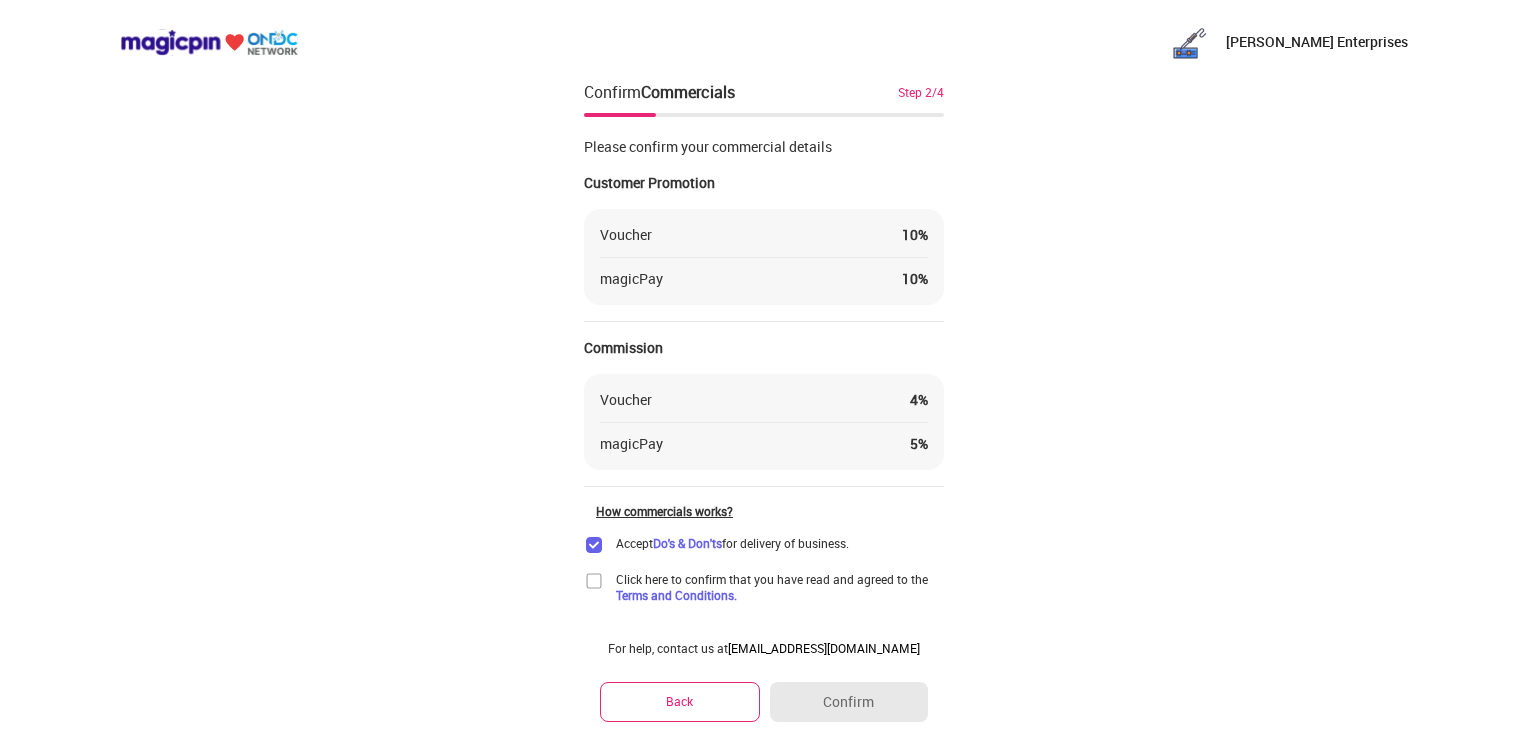 click at bounding box center (594, 581) 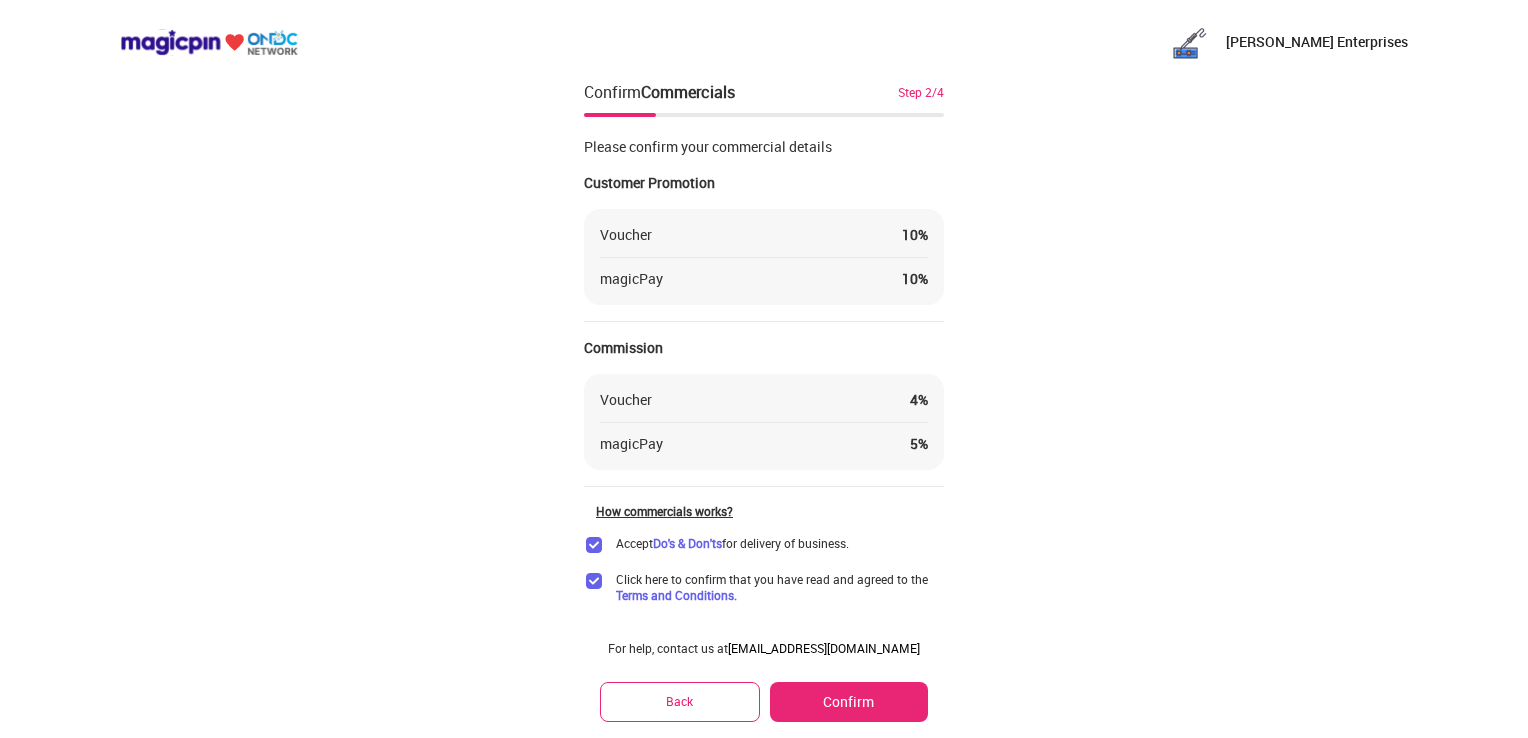click on "Confirm" at bounding box center [849, 702] 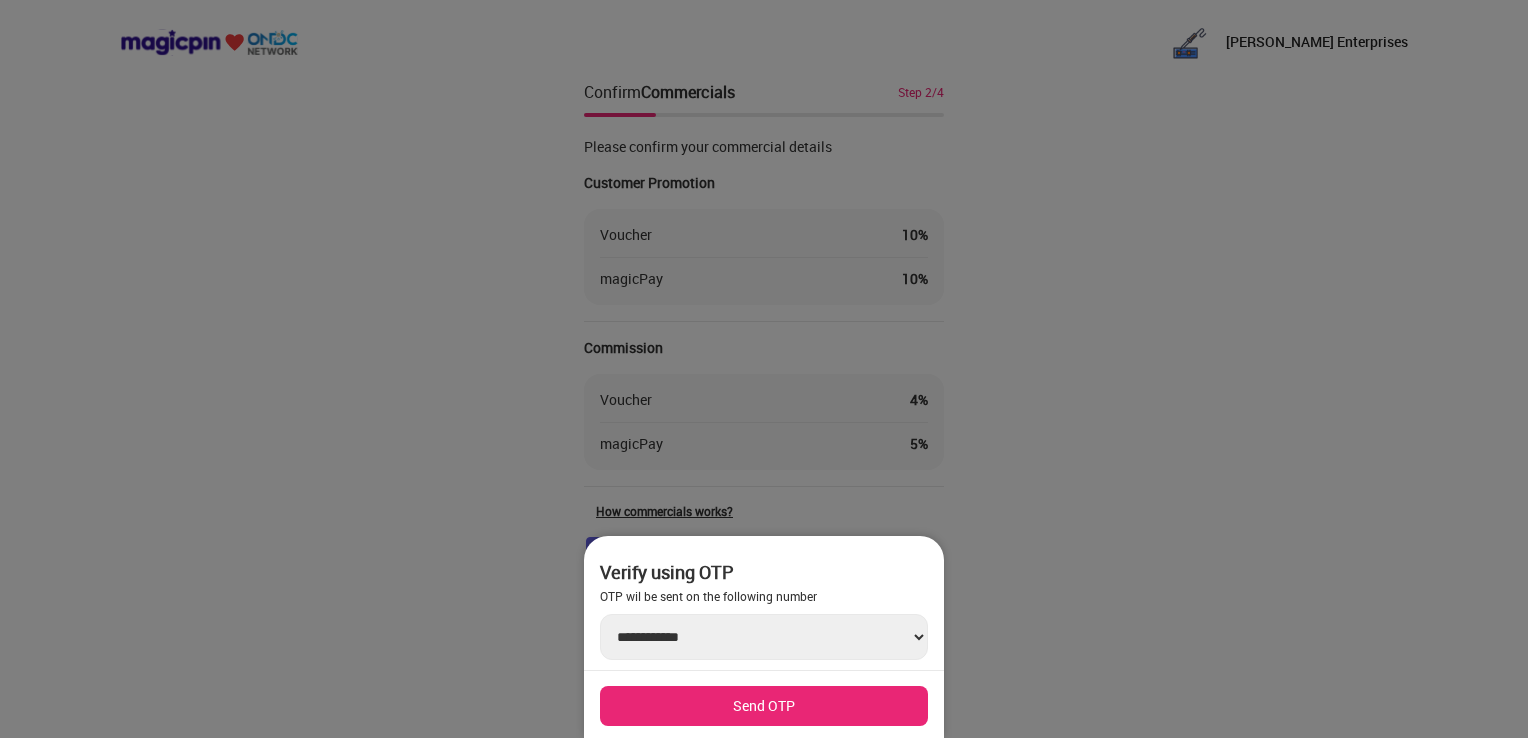 click on "Send OTP" at bounding box center (764, 706) 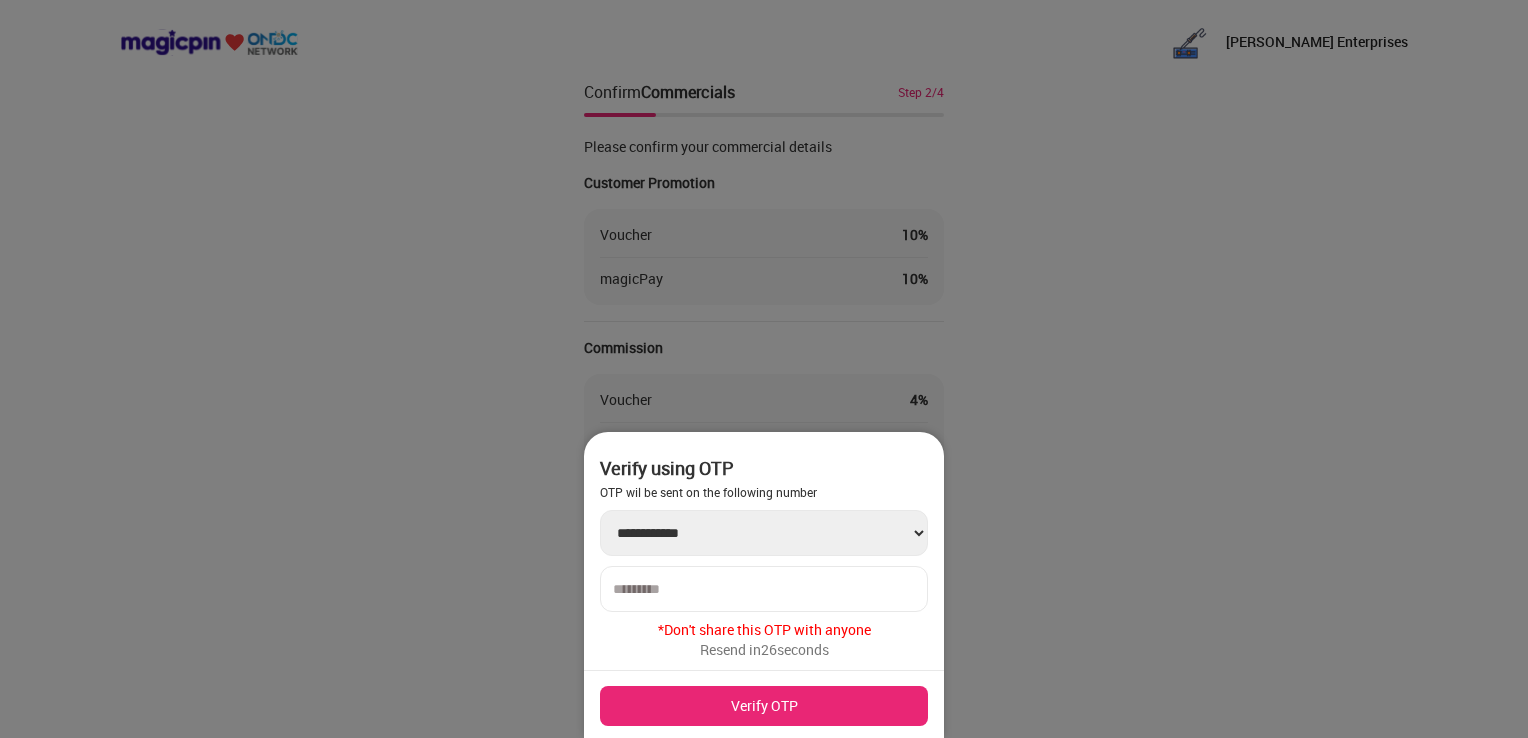 click at bounding box center [764, 589] 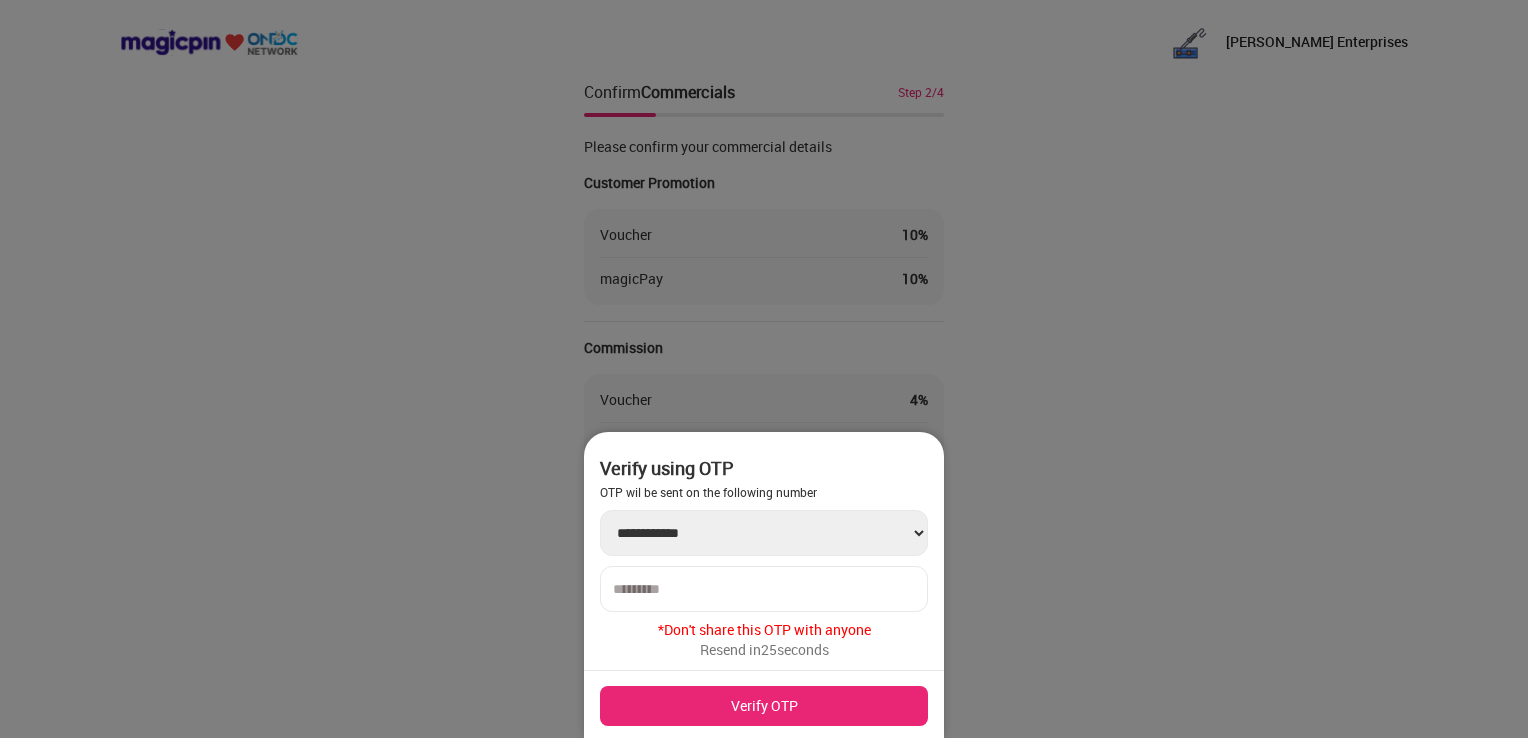 click at bounding box center (764, 589) 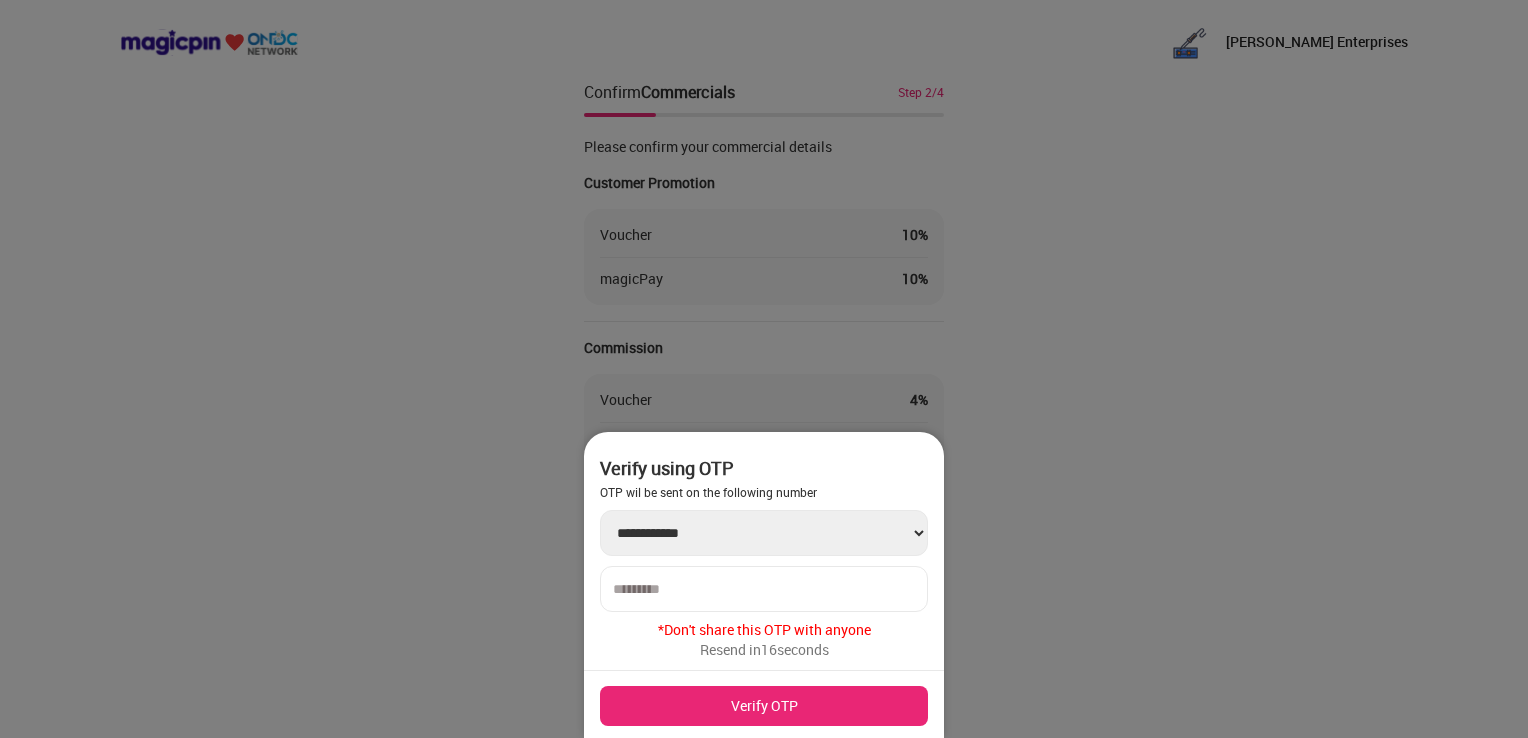 click at bounding box center [764, 589] 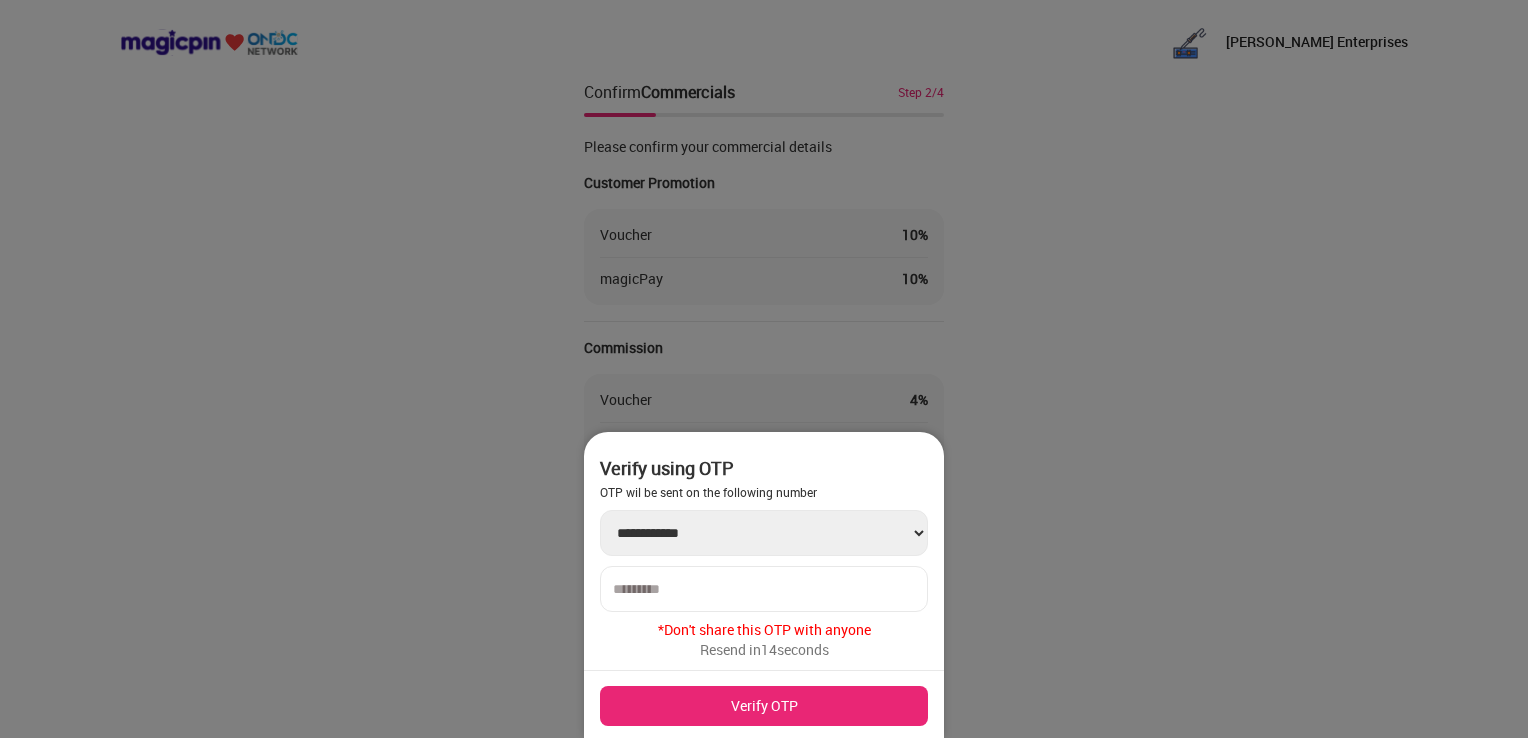 click at bounding box center (764, 589) 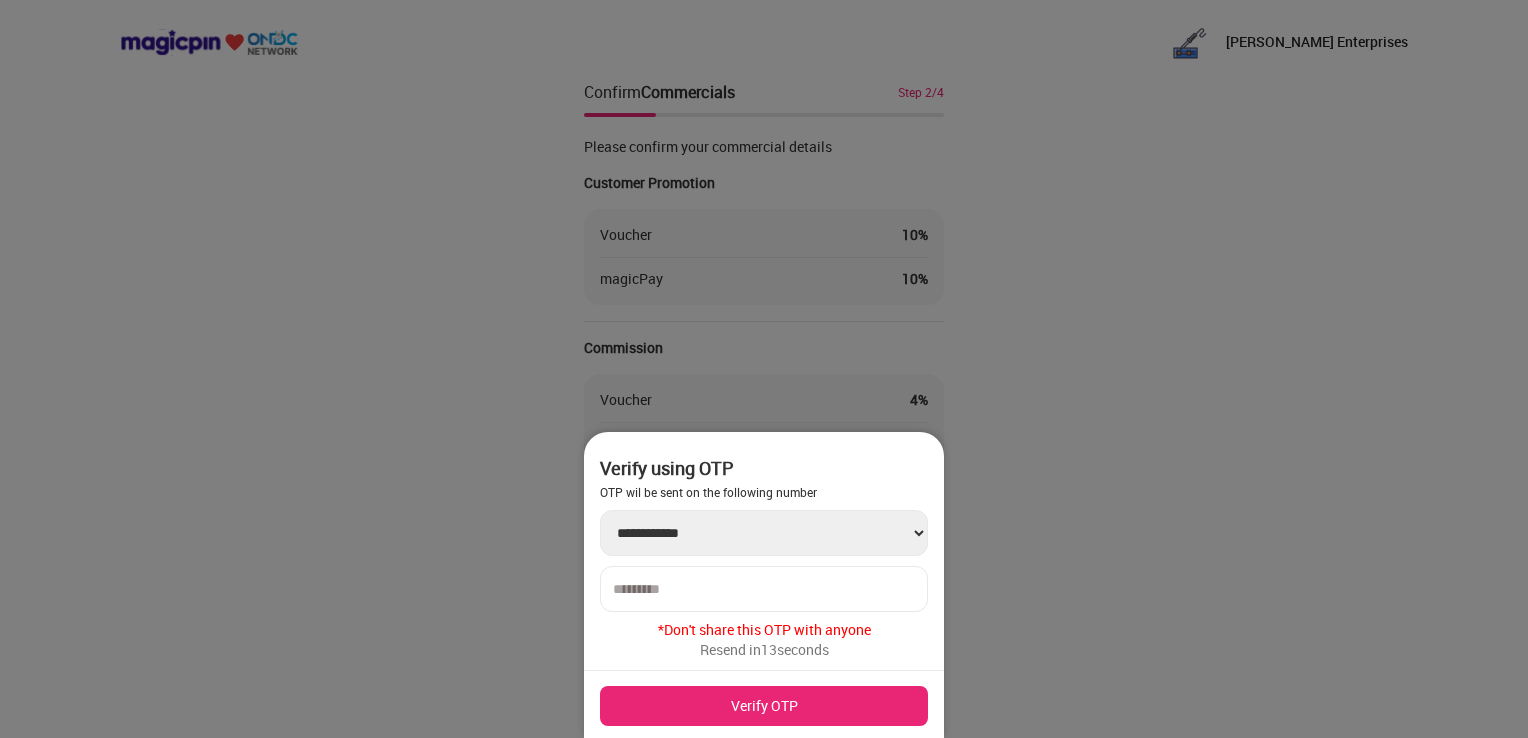click at bounding box center (764, 589) 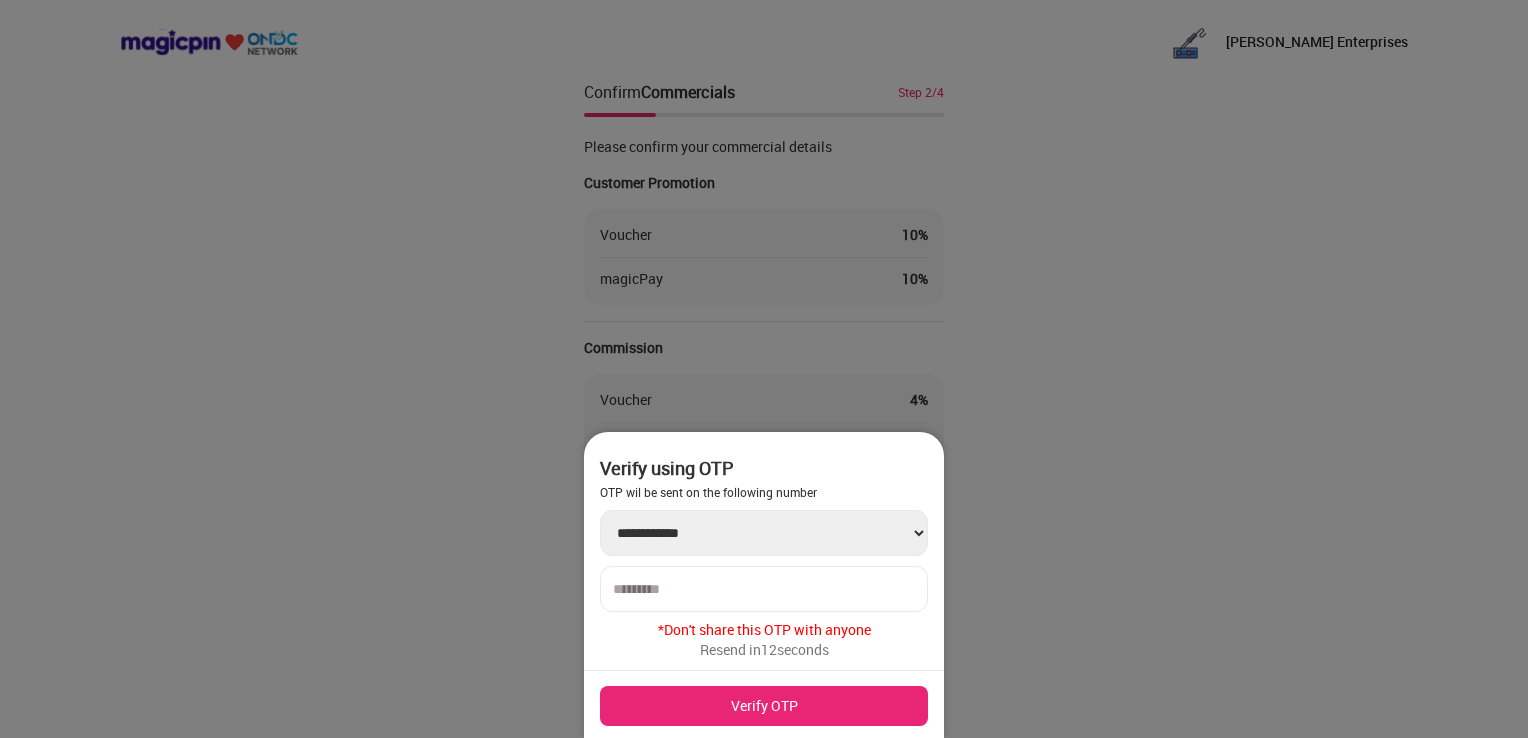 click at bounding box center [764, 589] 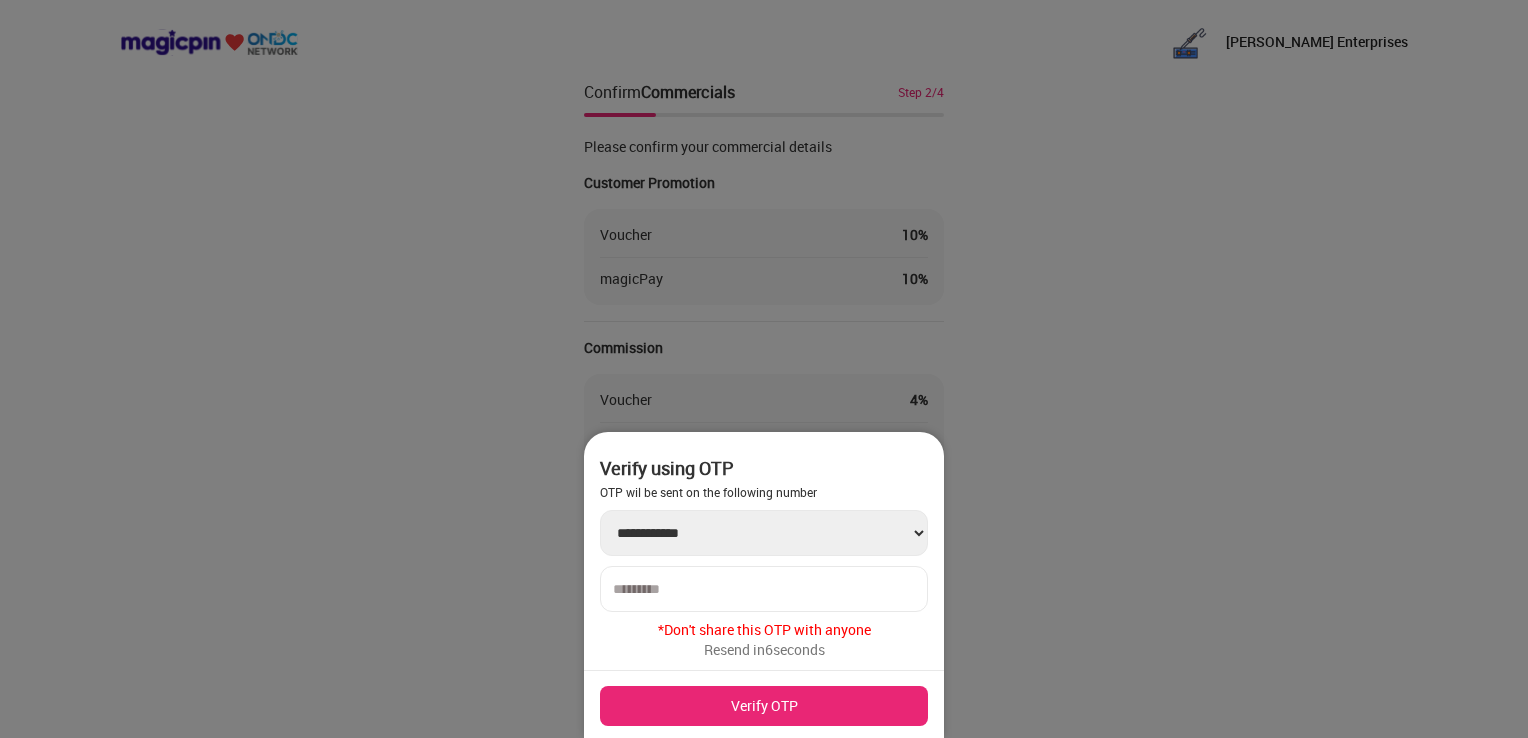 type on "******" 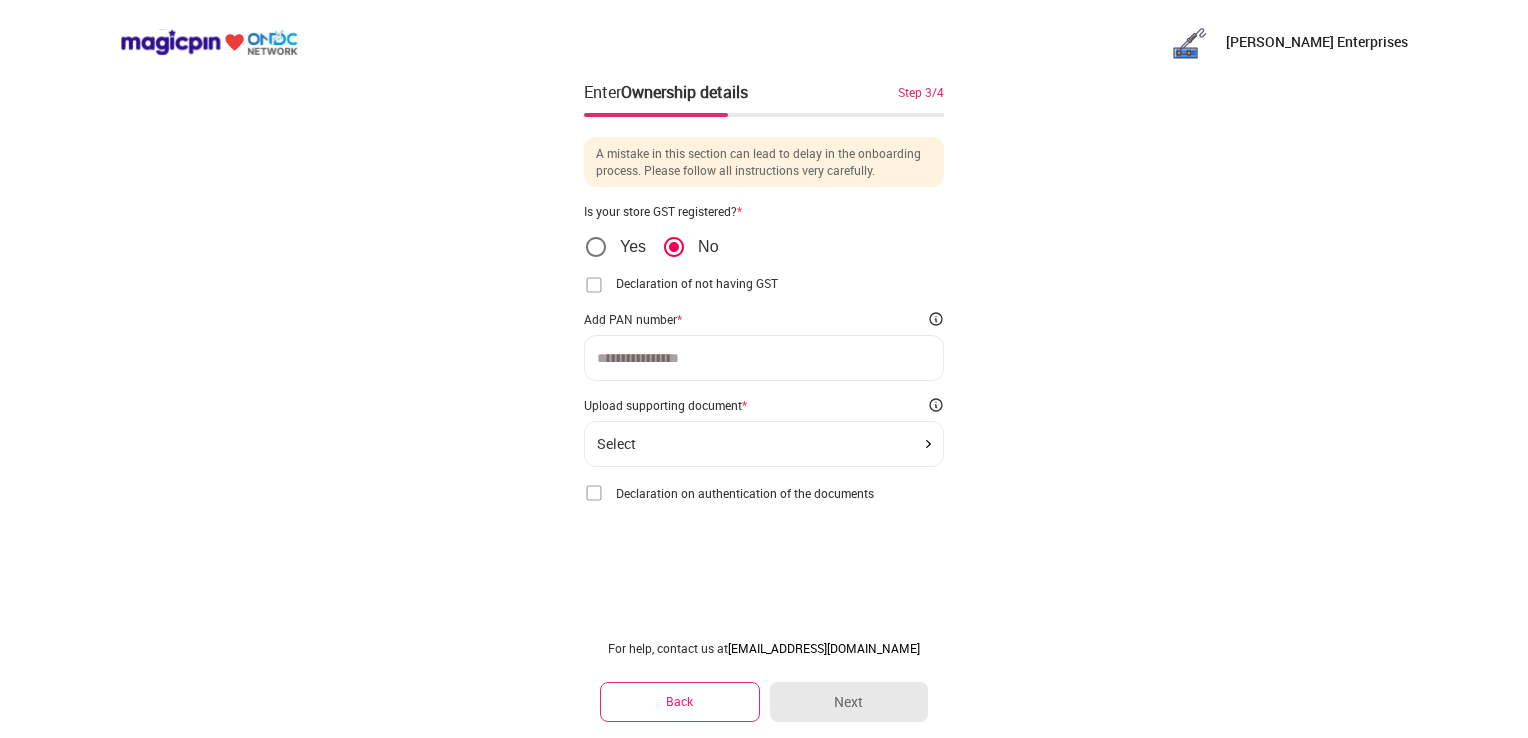 click at bounding box center (594, 493) 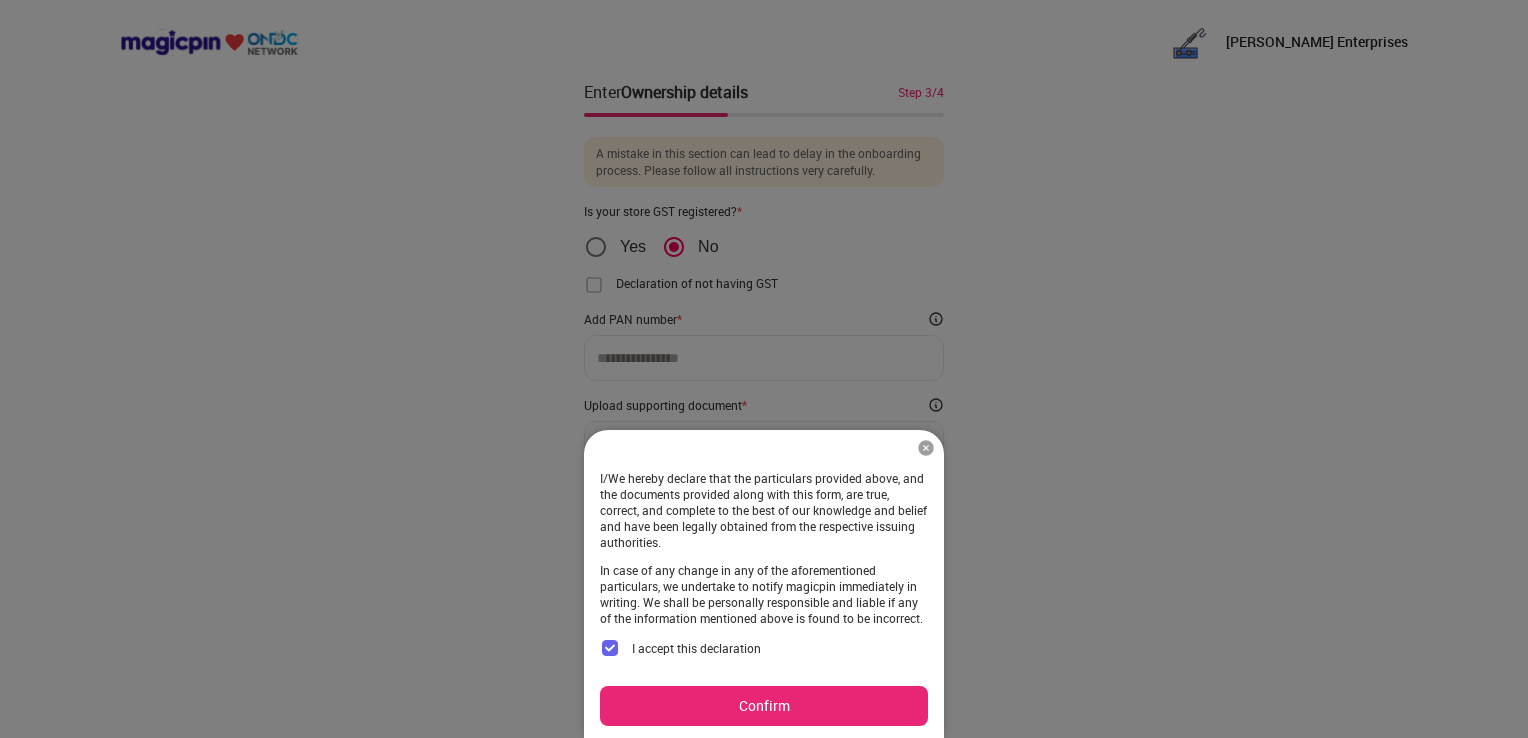 click on "Confirm" at bounding box center (764, 706) 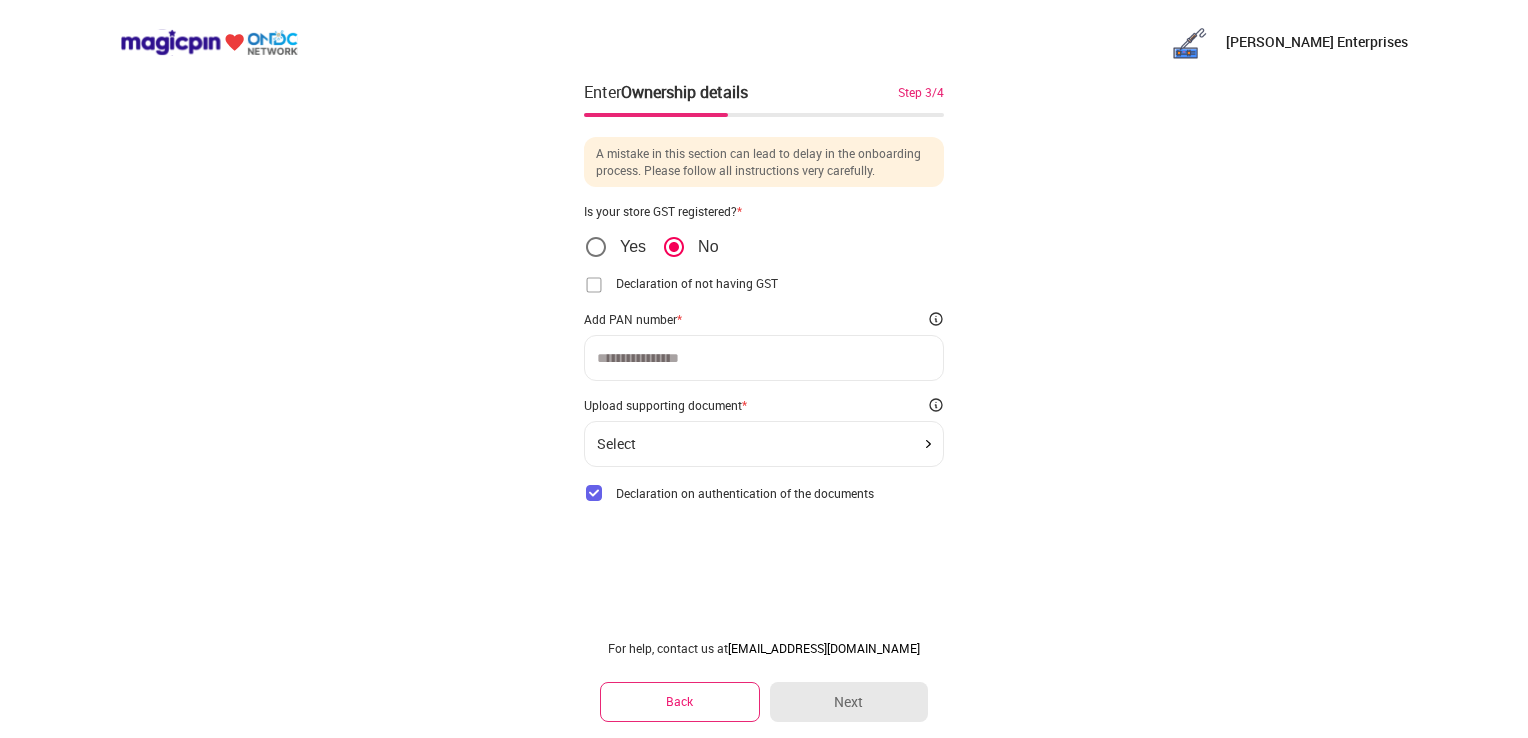 click on "Select" at bounding box center (764, 444) 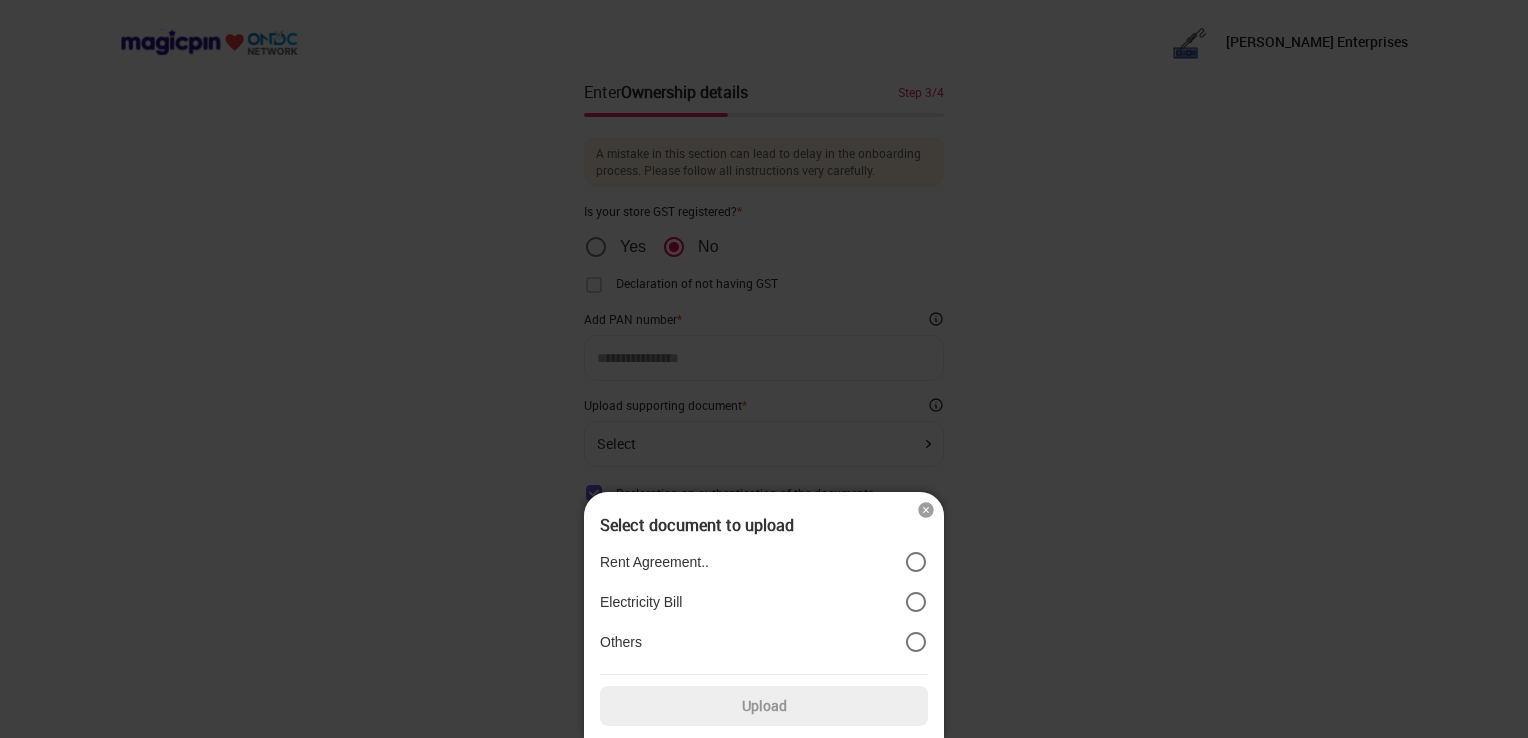 click on "Others" at bounding box center (764, 642) 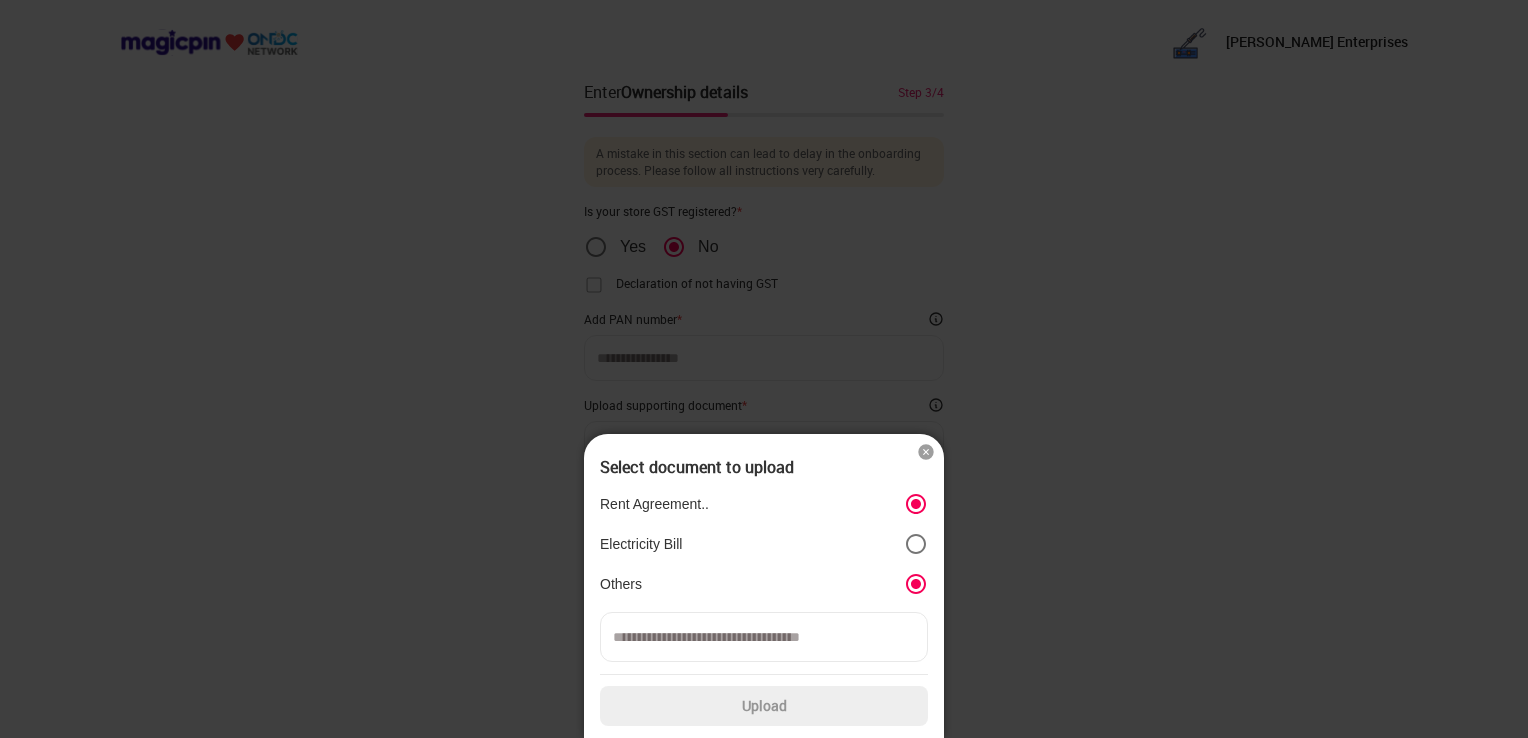 click at bounding box center (926, 452) 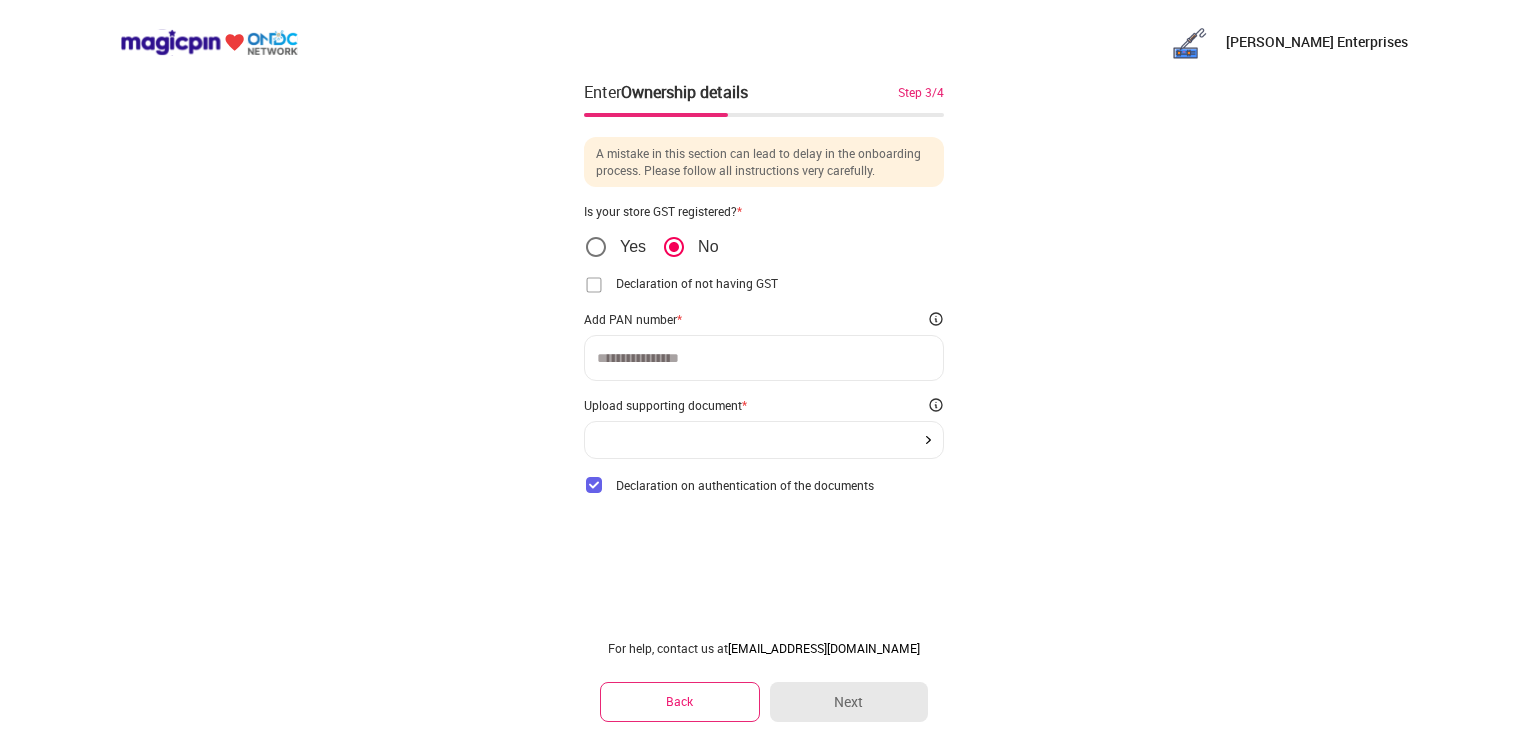 click at bounding box center [764, 440] 